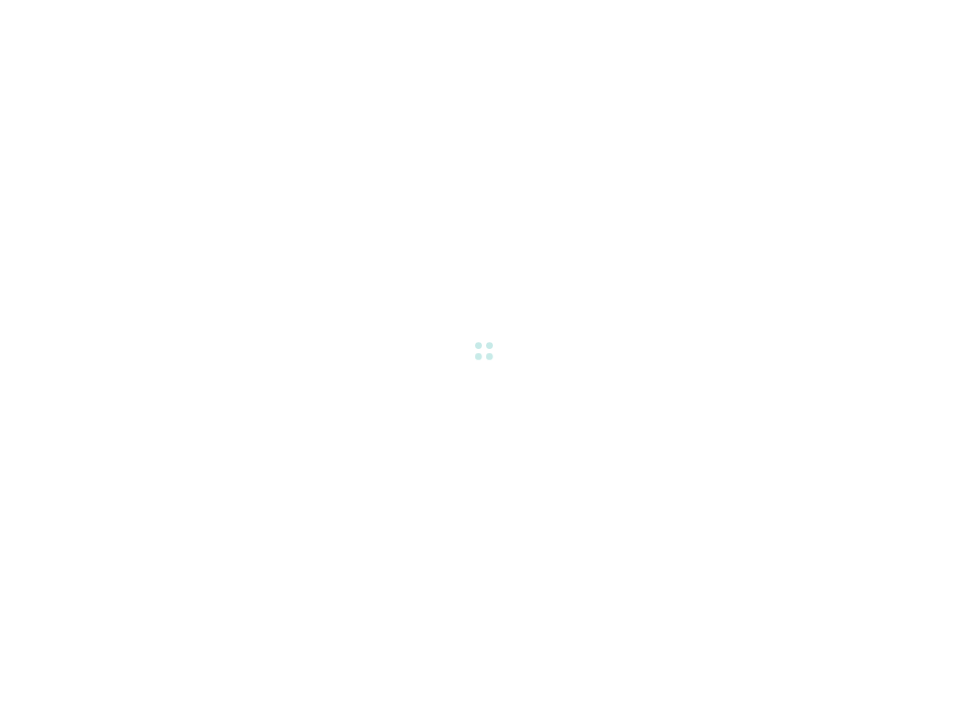 scroll, scrollTop: 0, scrollLeft: 0, axis: both 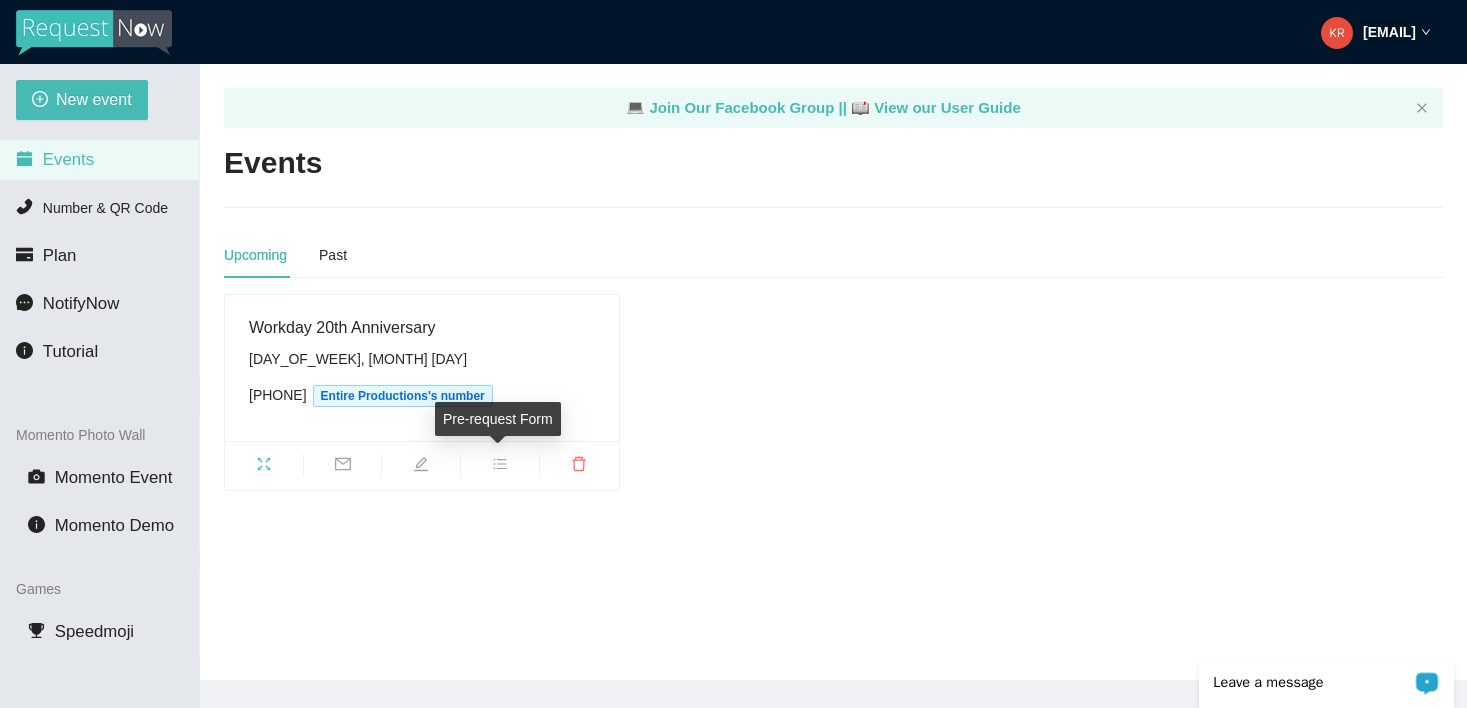 click 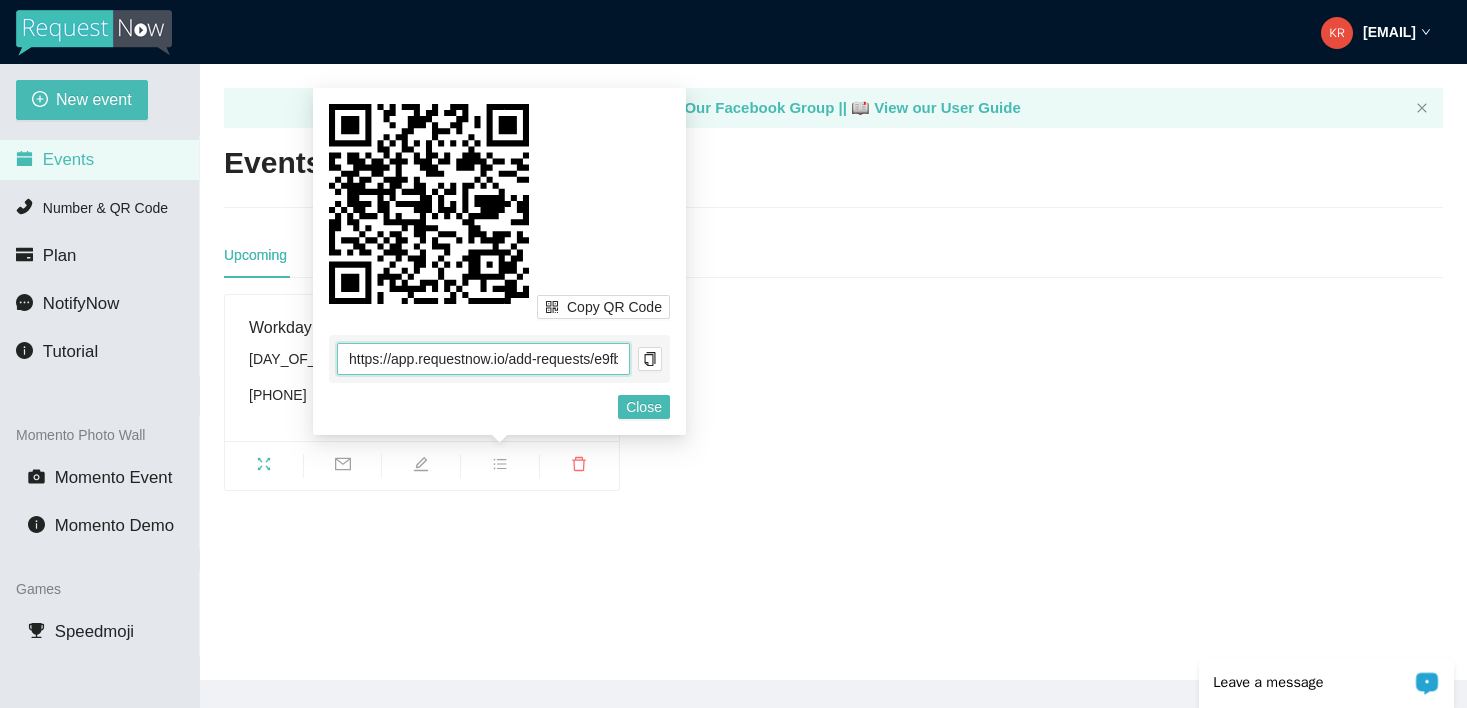 click on "https://app.requestnow.io/add-requests/e9fb7edf-df5a-4c39-9c9d-6efad1dcde85/" at bounding box center [483, 359] 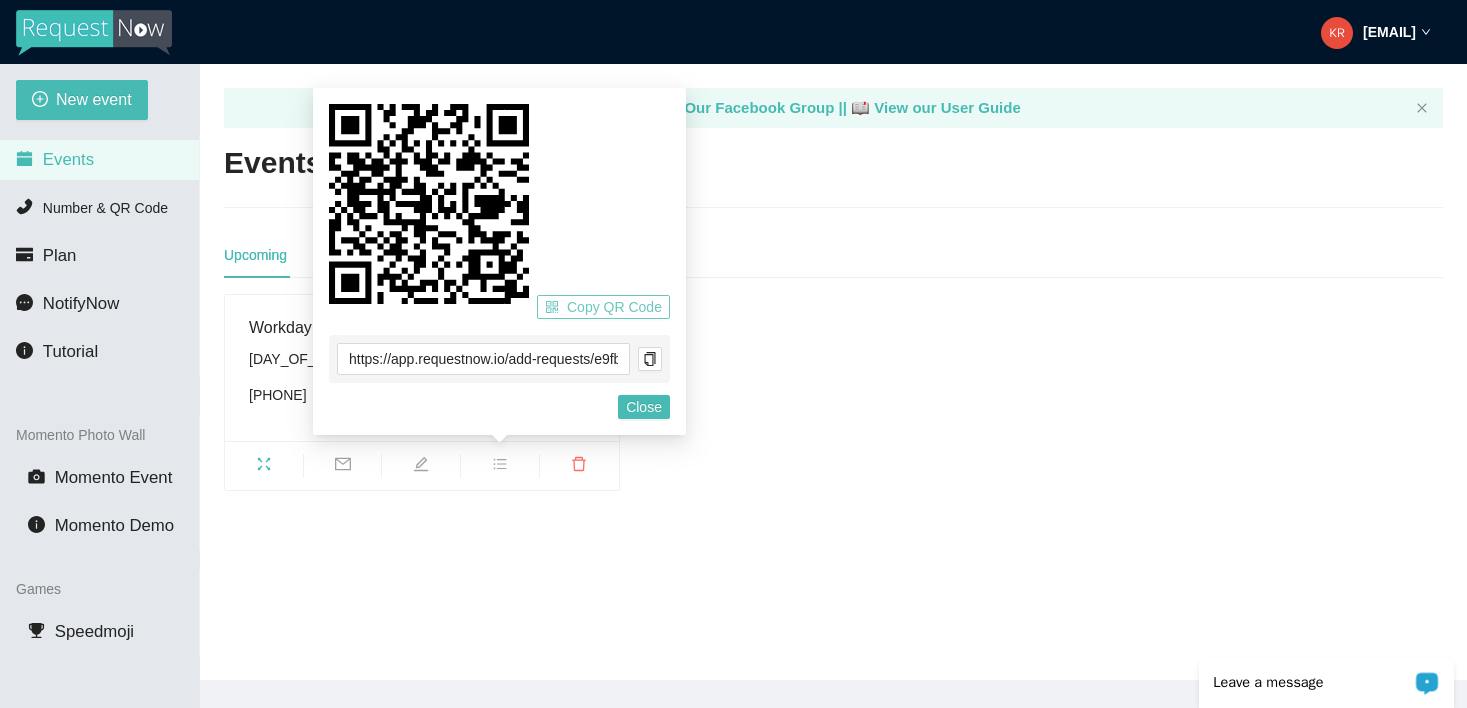 click on "Copy QR Code" at bounding box center [614, 307] 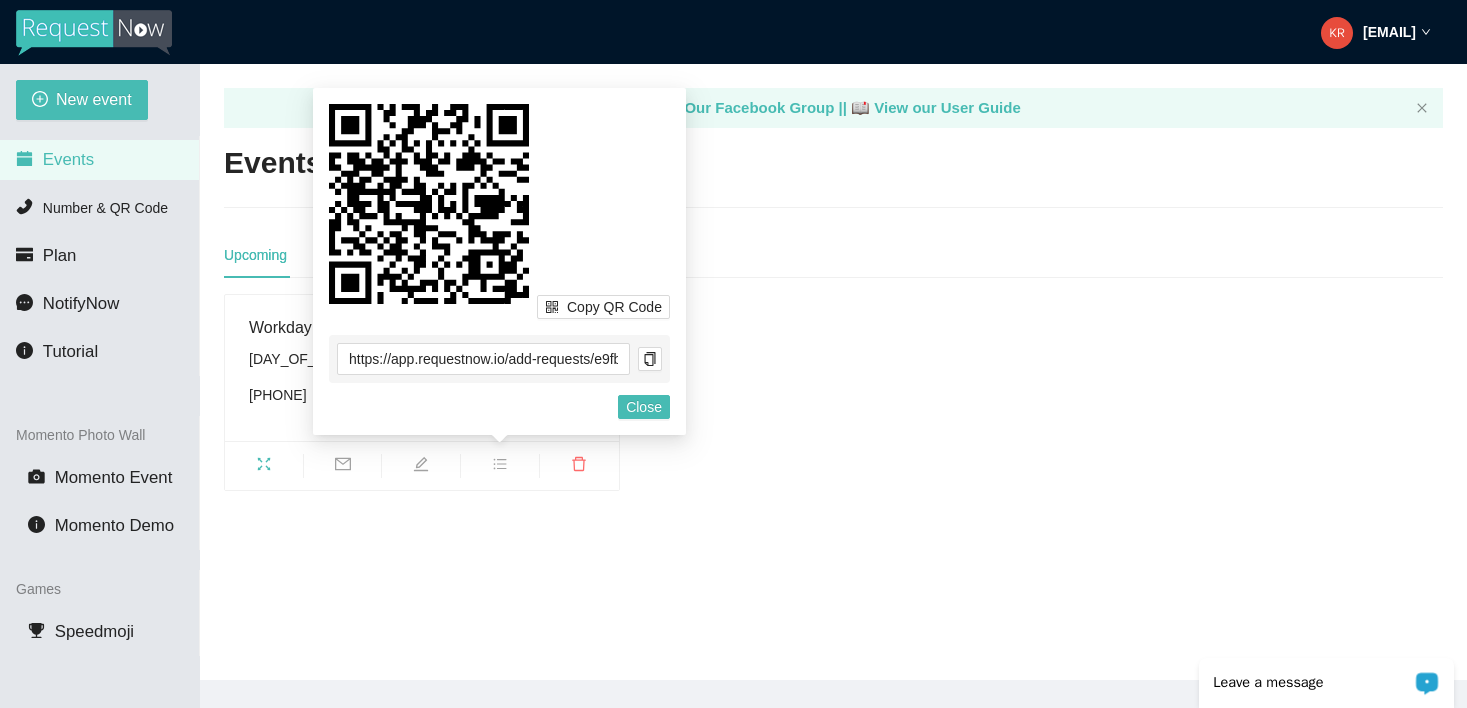 click on "Workday 20th Anniversary Tuesday, August 19th (510) 722-0521 Entire Productions's number" at bounding box center (833, 392) 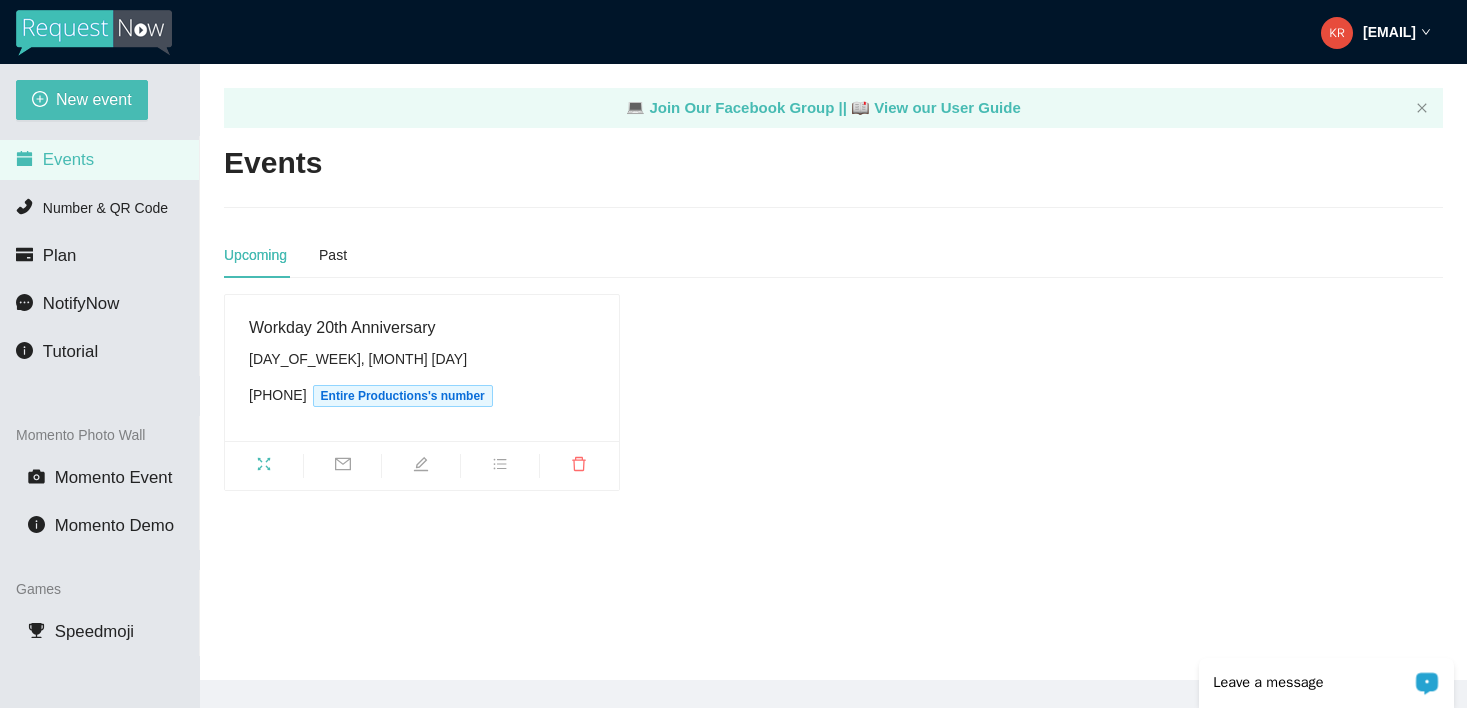click on "[DAY], [MONTH] [NUMBER]" at bounding box center (422, 359) 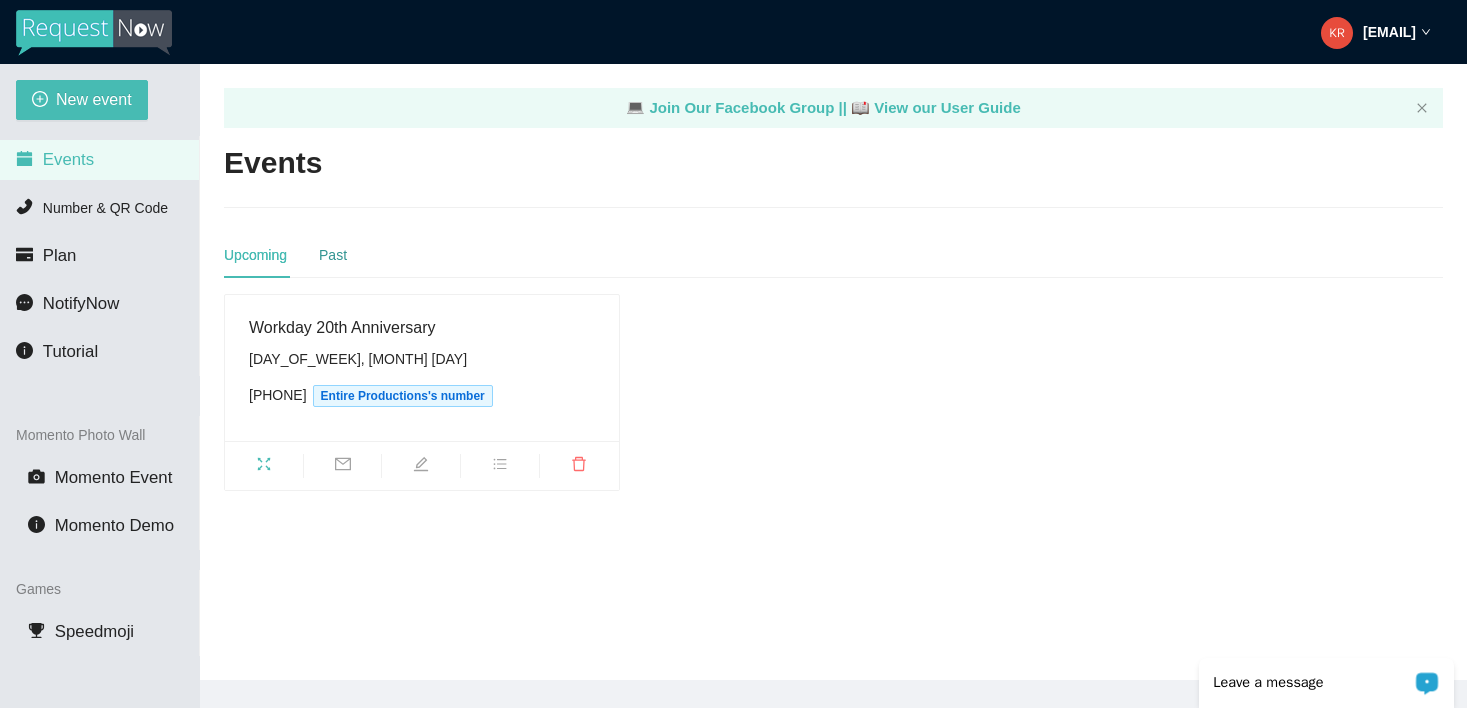 click on "Past" at bounding box center (333, 255) 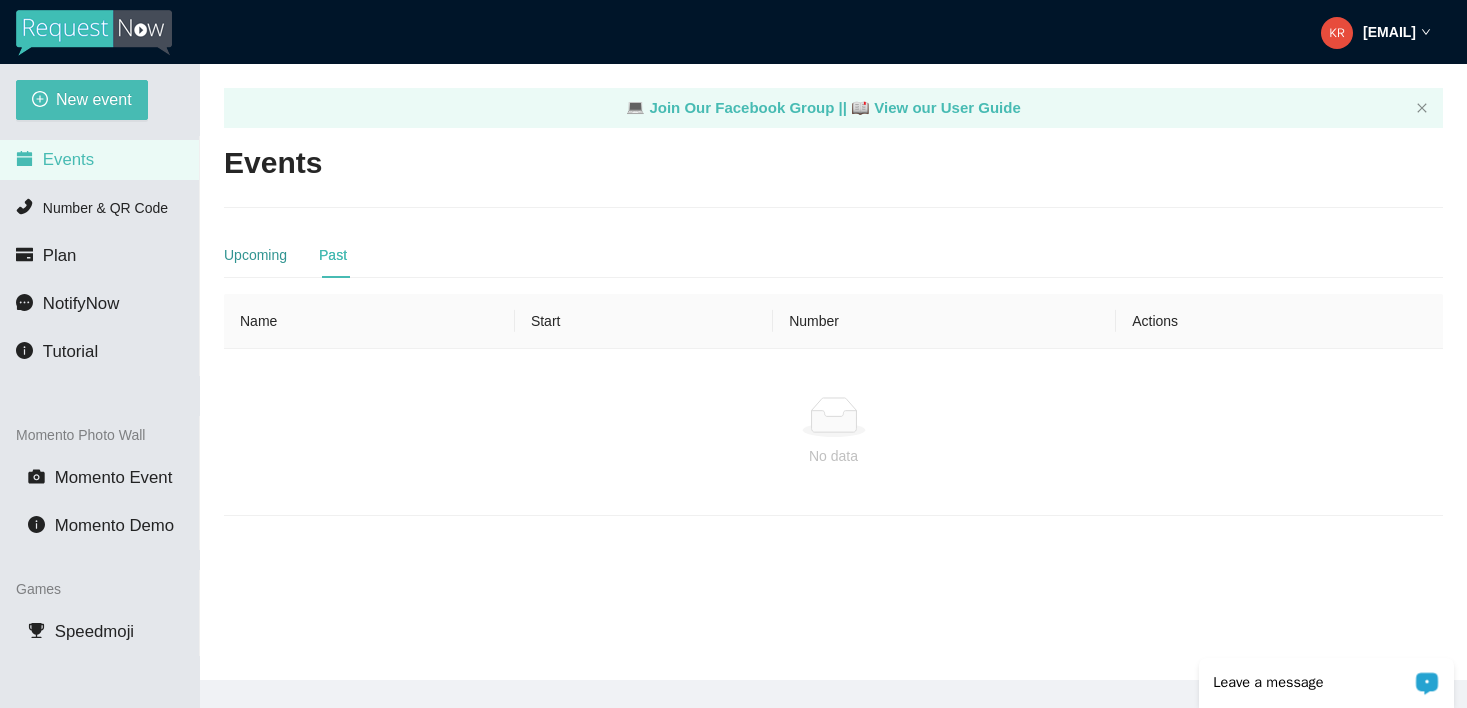 click on "Upcoming" at bounding box center [255, 255] 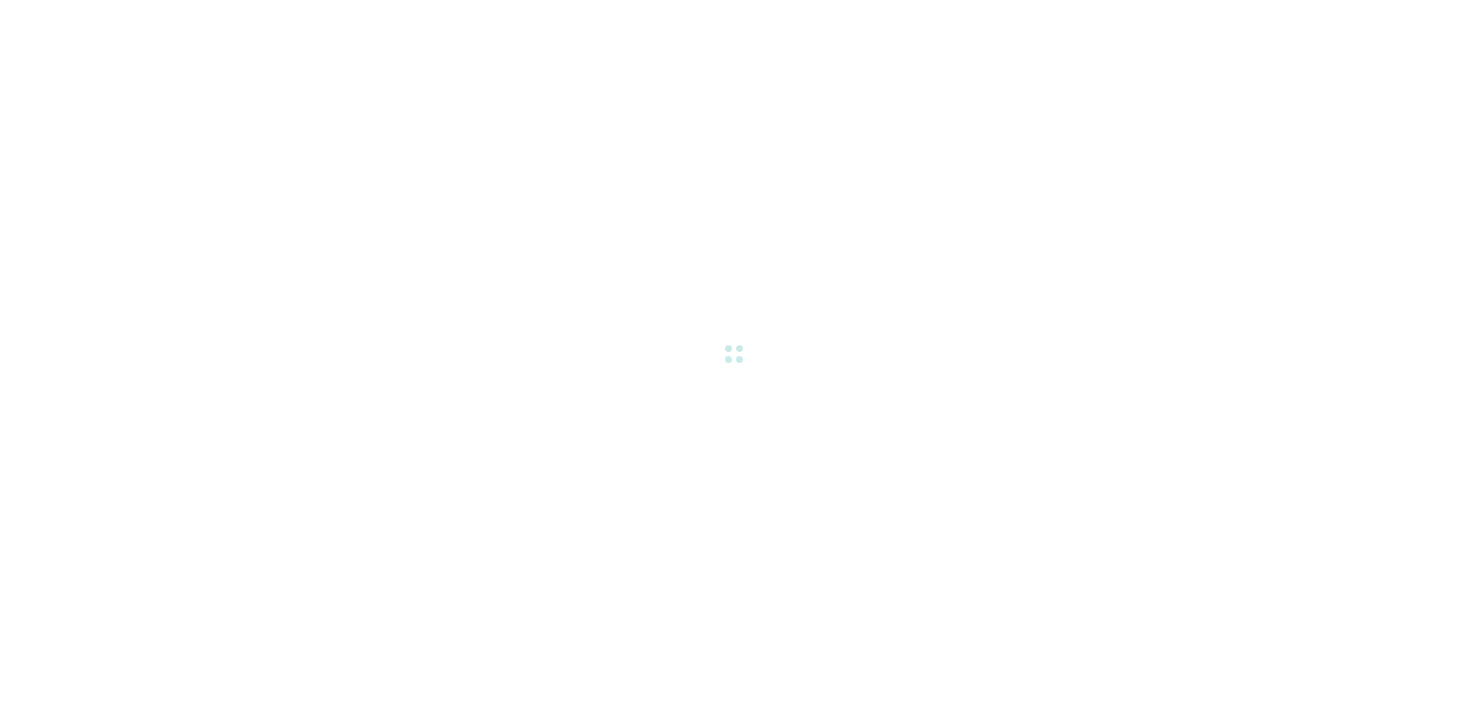 scroll, scrollTop: 0, scrollLeft: 0, axis: both 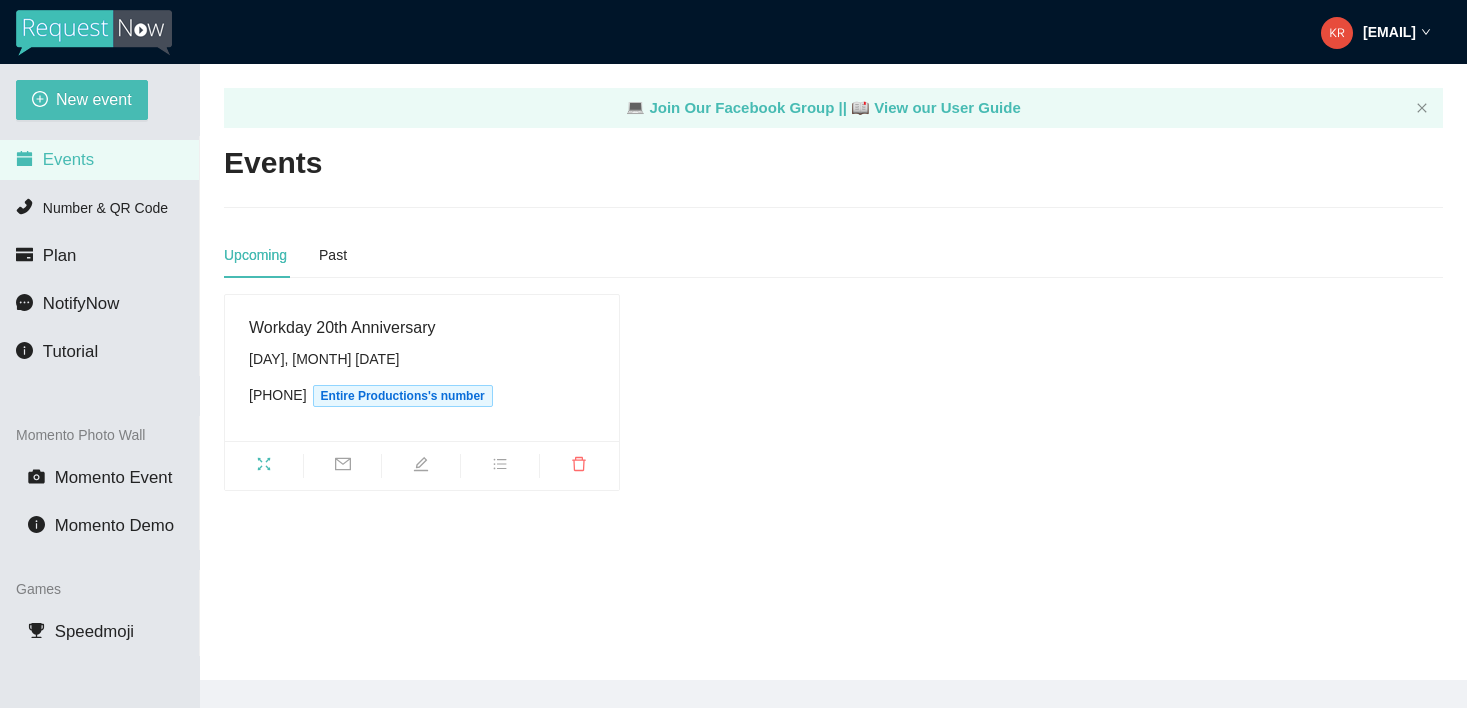 click on "[DAY_OF_WEEK], [MONTH] [DAY]" at bounding box center [422, 359] 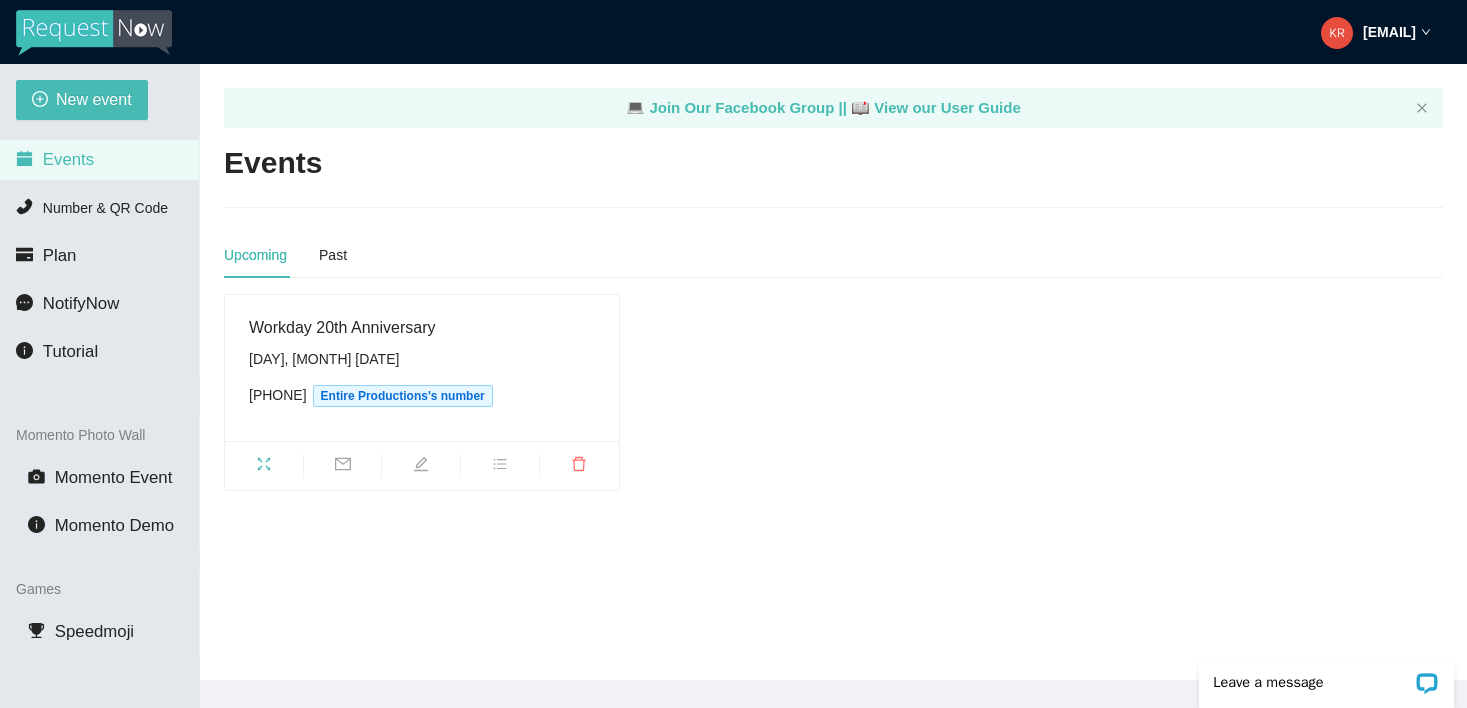 scroll, scrollTop: 0, scrollLeft: 0, axis: both 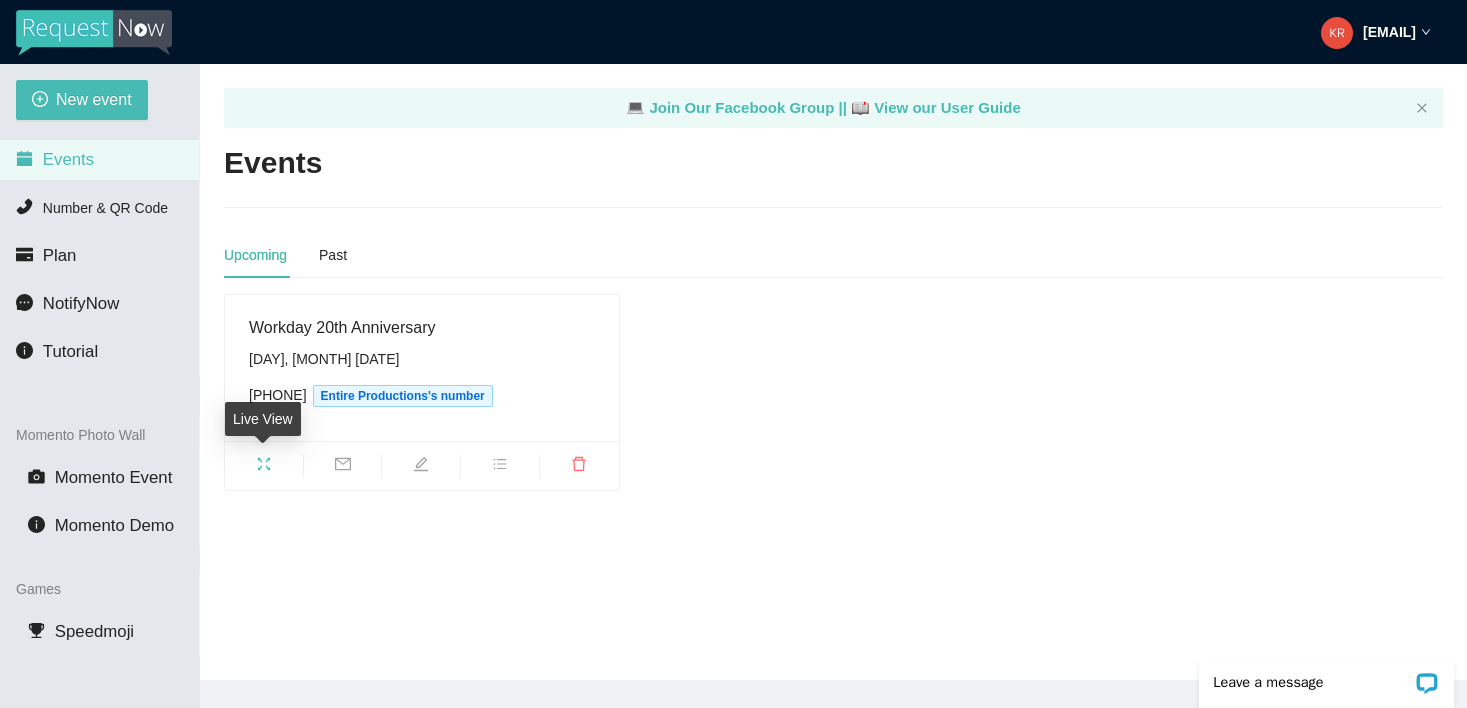click 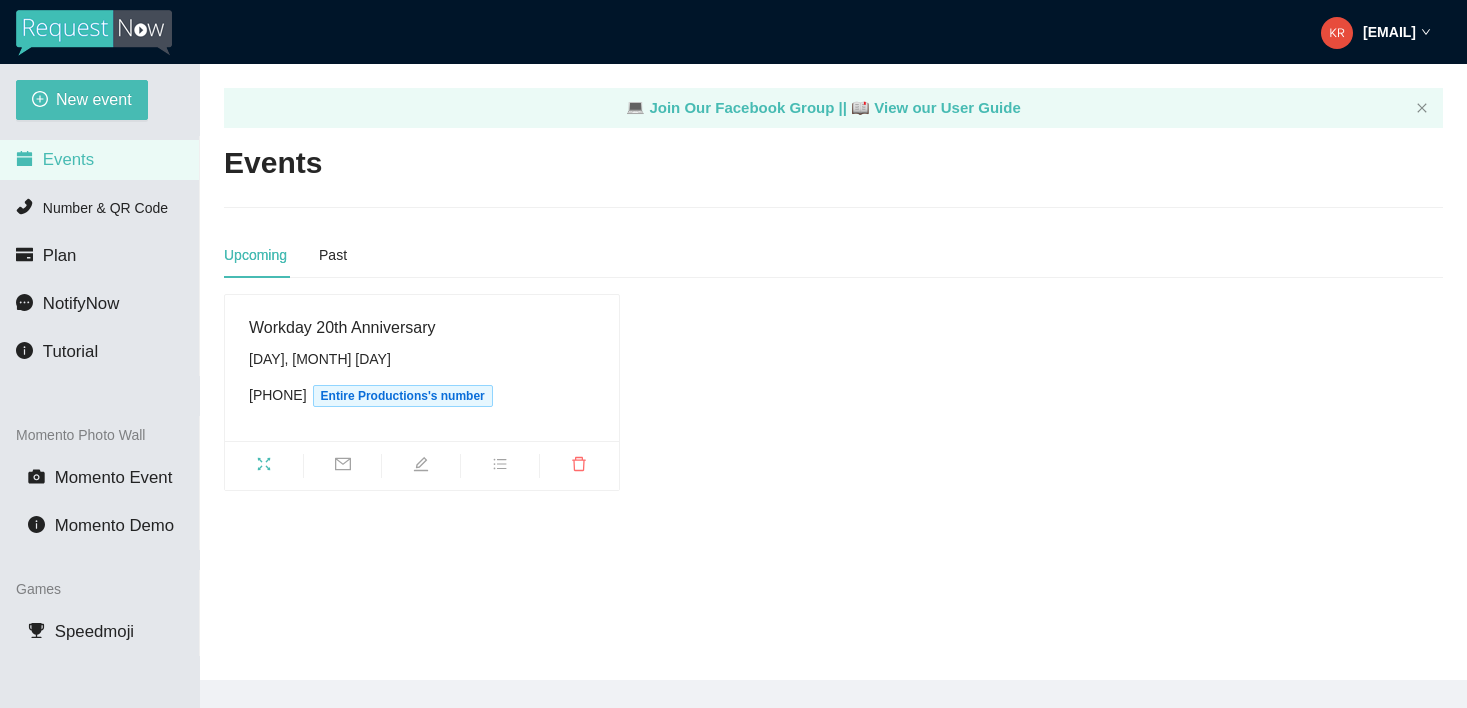 scroll, scrollTop: 0, scrollLeft: 0, axis: both 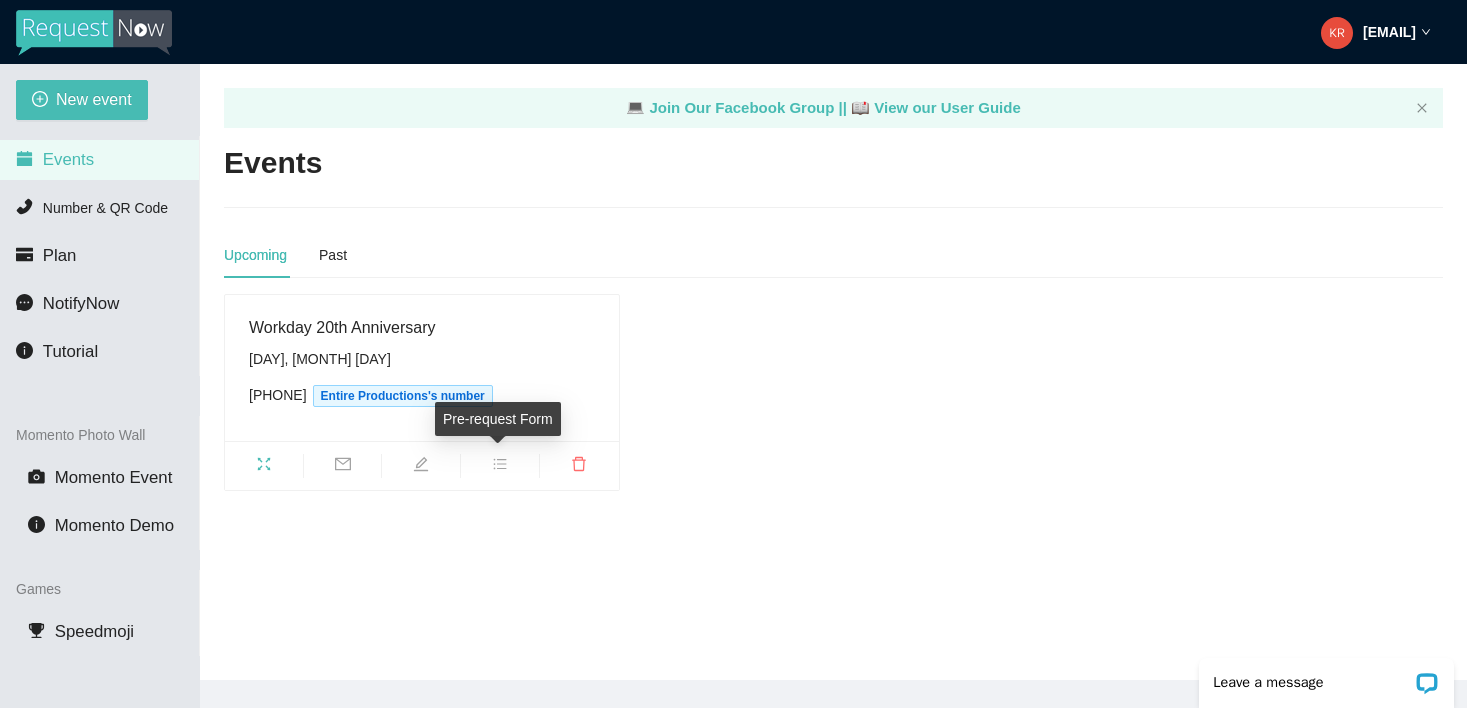 click at bounding box center (500, 467) 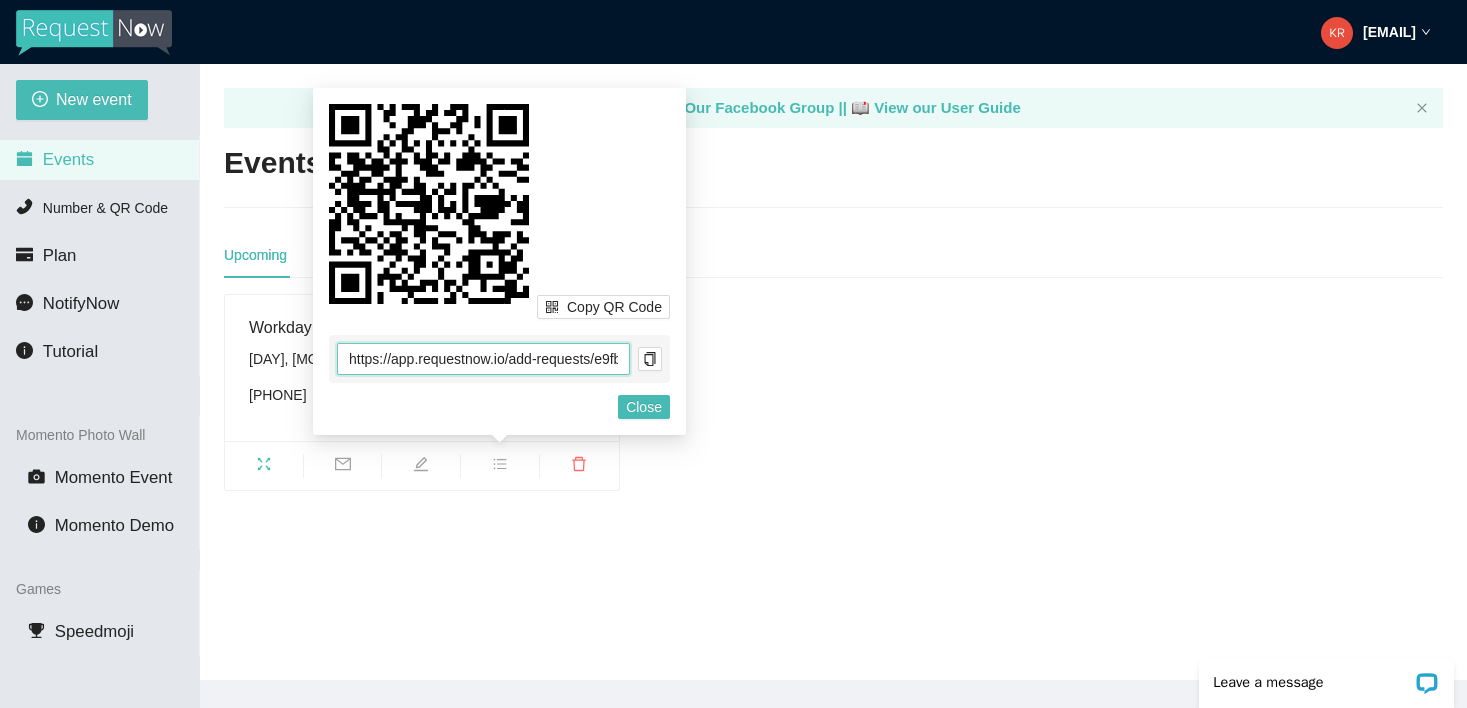 click on "https://app.requestnow.io/add-requests/e9fb7edf-df5a-4c39-9c9d-6efad1dcde85/" at bounding box center (483, 359) 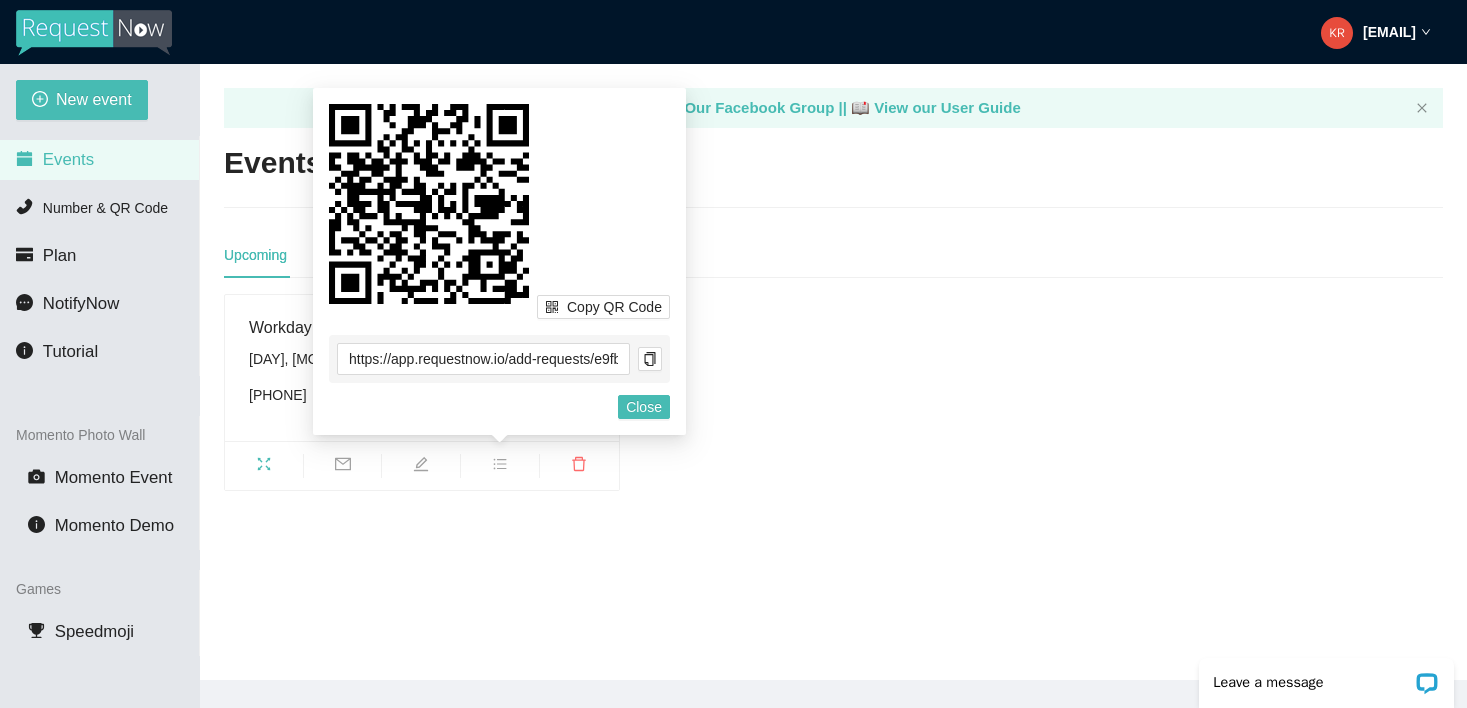 click on "Workday 20th Anniversary [DAY_OF_WEEK], [MONTH] [DAY] [PHONE] Entire Productions's number" at bounding box center [833, 392] 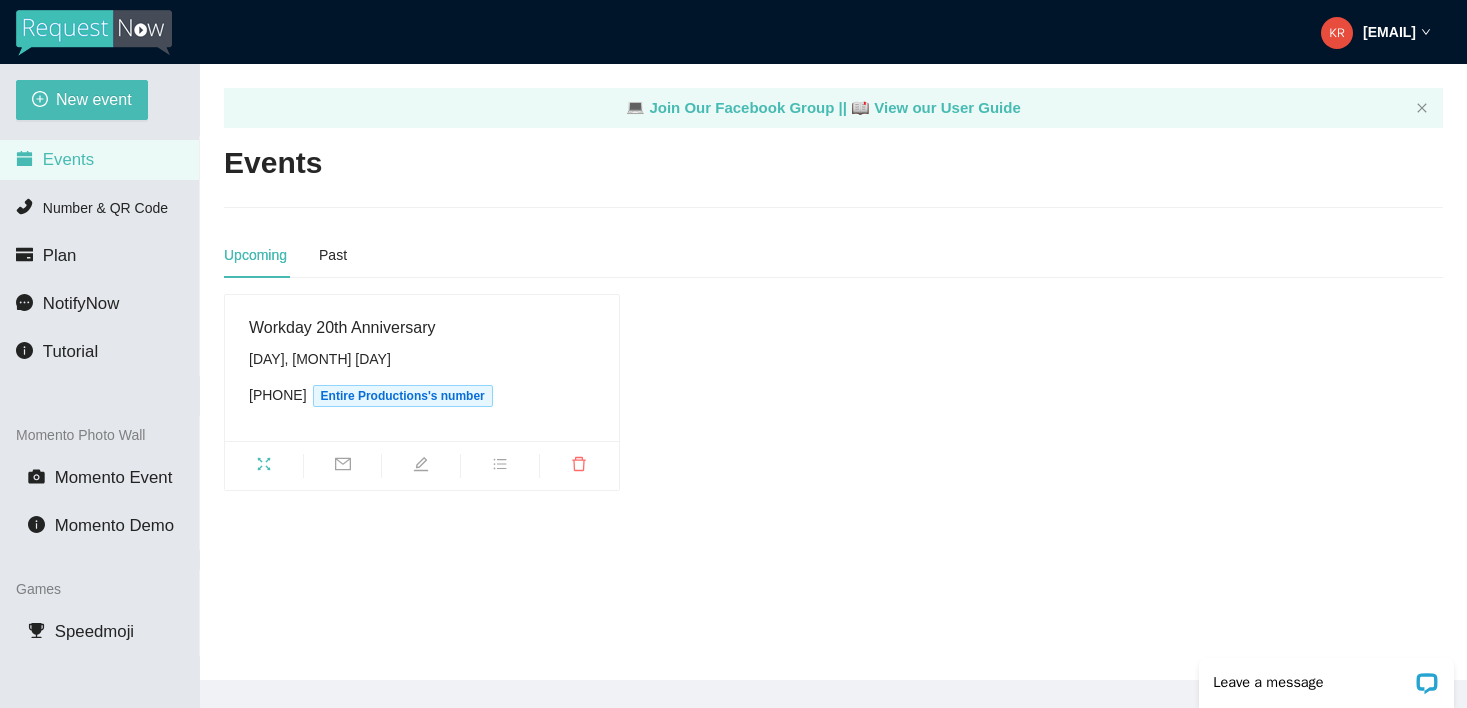 click on "[DAY_OF_WEEK], [MONTH] [DAY]" at bounding box center [422, 359] 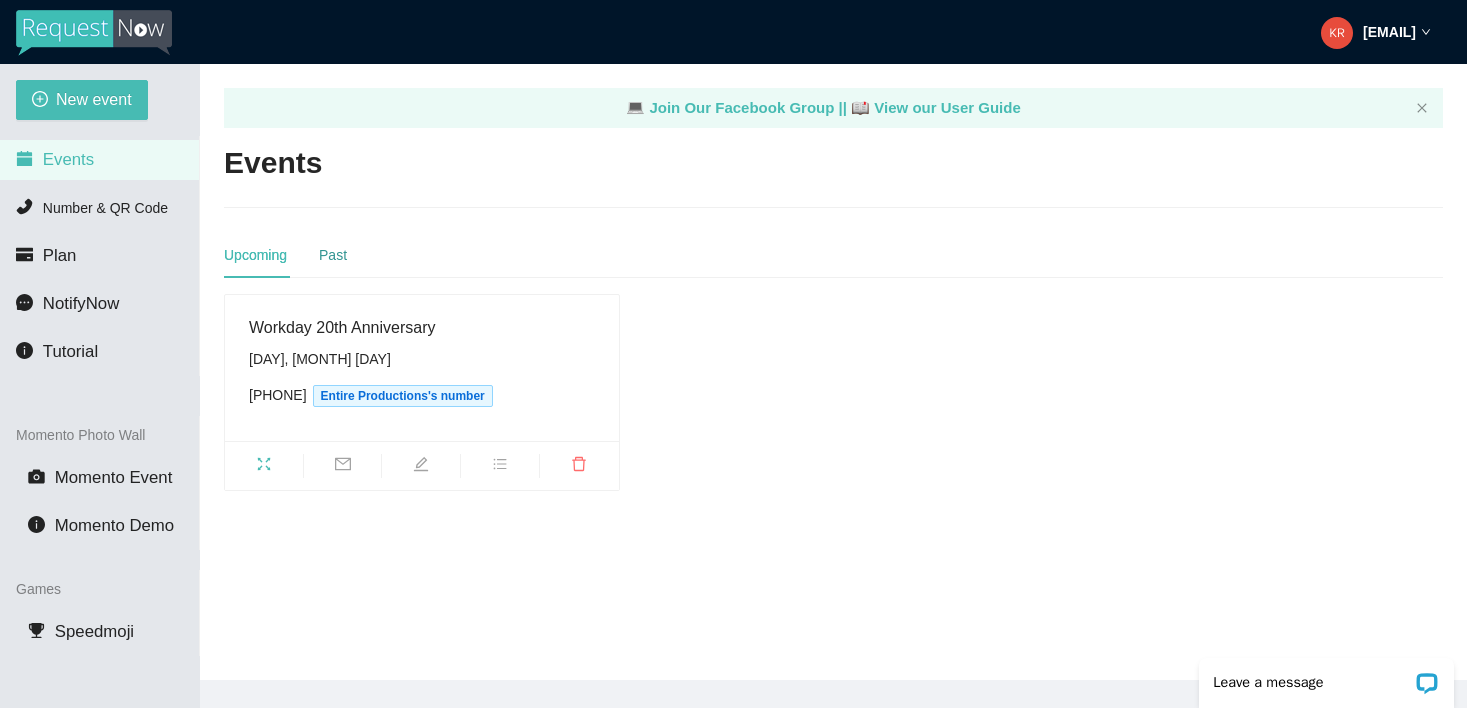 click on "Past" at bounding box center (333, 255) 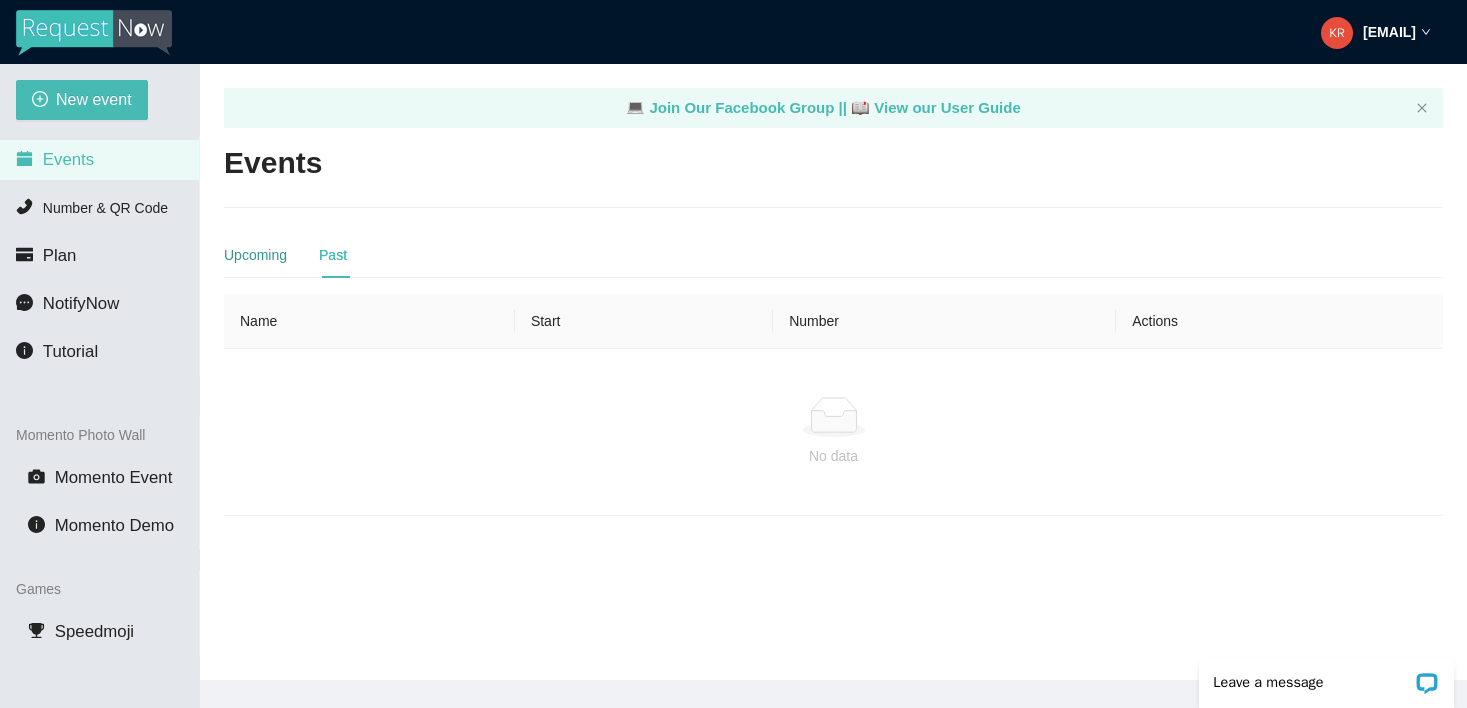 click on "Upcoming" at bounding box center (255, 255) 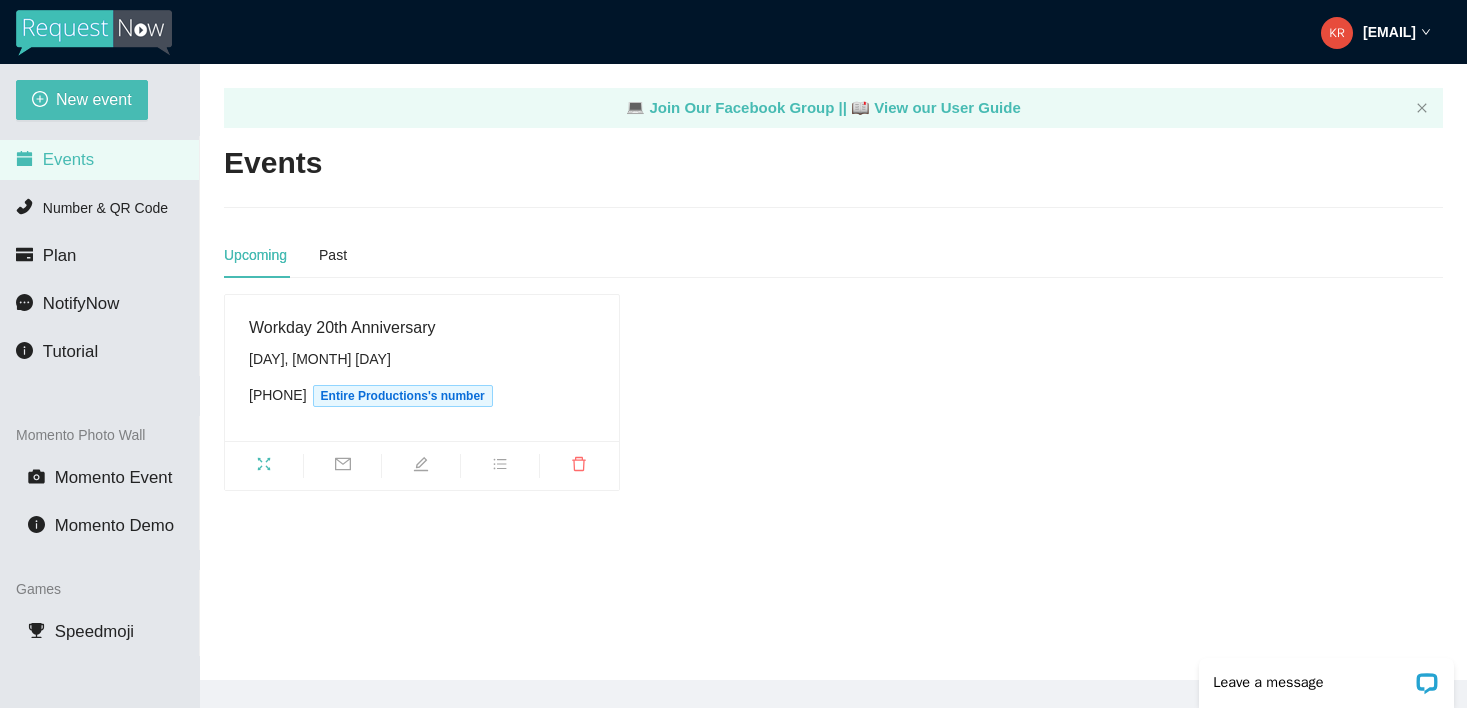 click on "Workday 20th Anniversary" at bounding box center [422, 327] 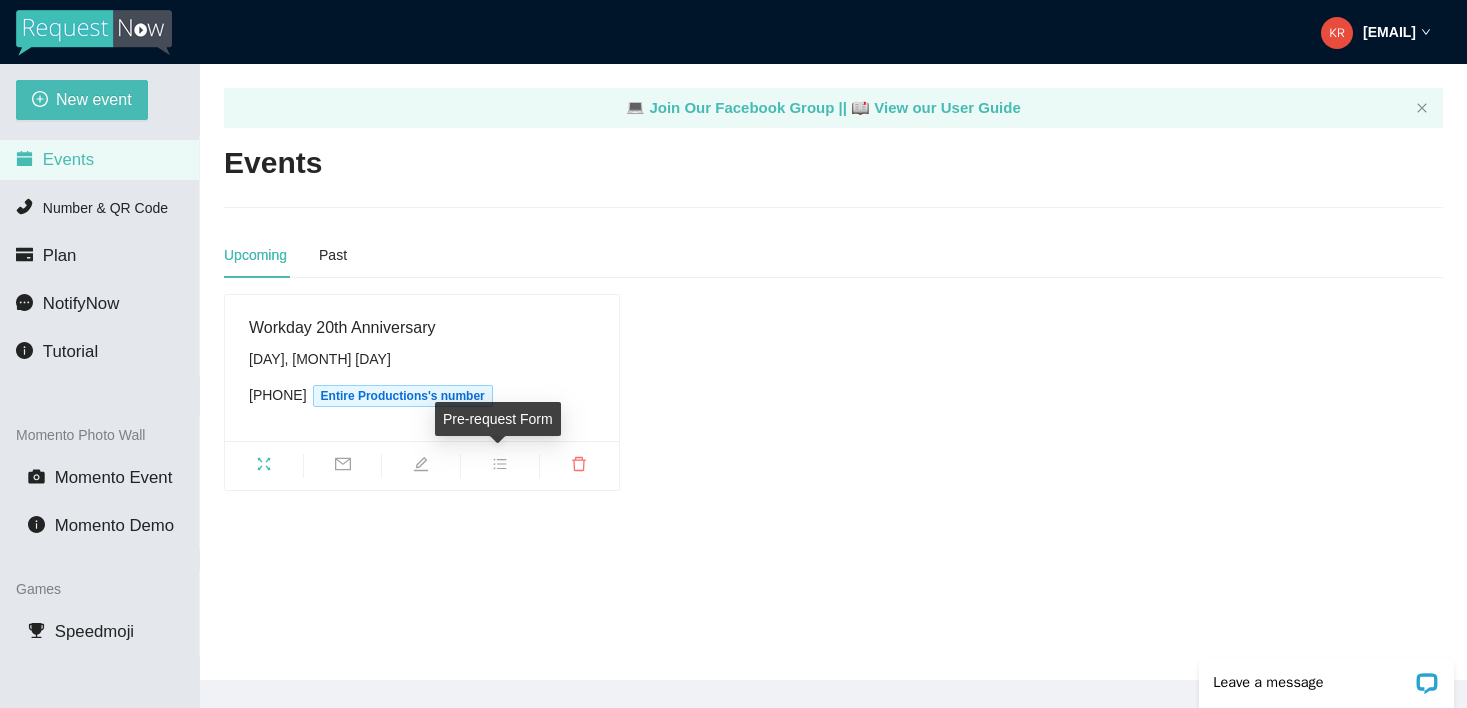 click 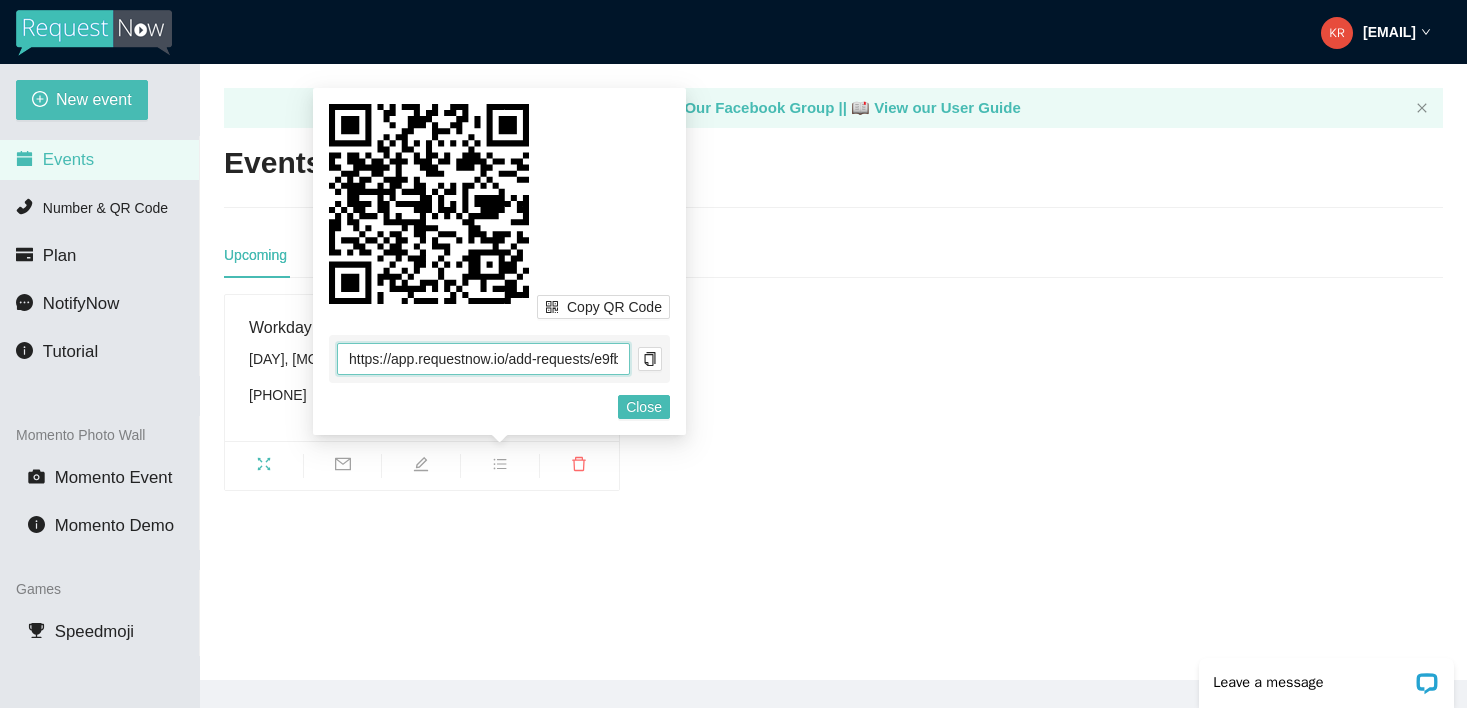 click on "https://app.requestnow.io/add-requests/e9fb7edf-df5a-4c39-9c9d-6efad1dcde85/" at bounding box center [483, 359] 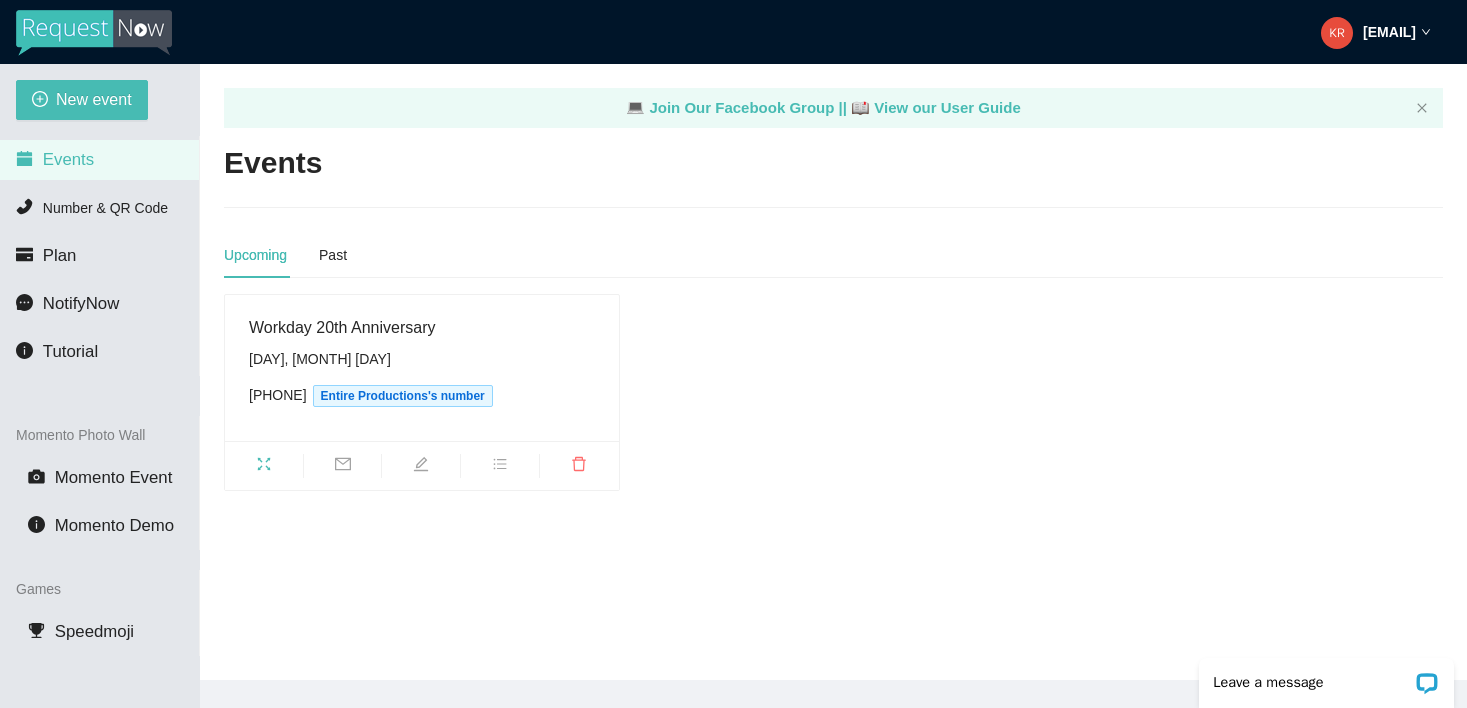 click on "💻   Join Our Facebook Group ||       📖       View our User Guide Events Upcoming Past Workday 20th Anniversary Tuesday, August 19th (510) 722-0521 Entire Productions's number Name Start Number Actions No data" at bounding box center [833, 372] 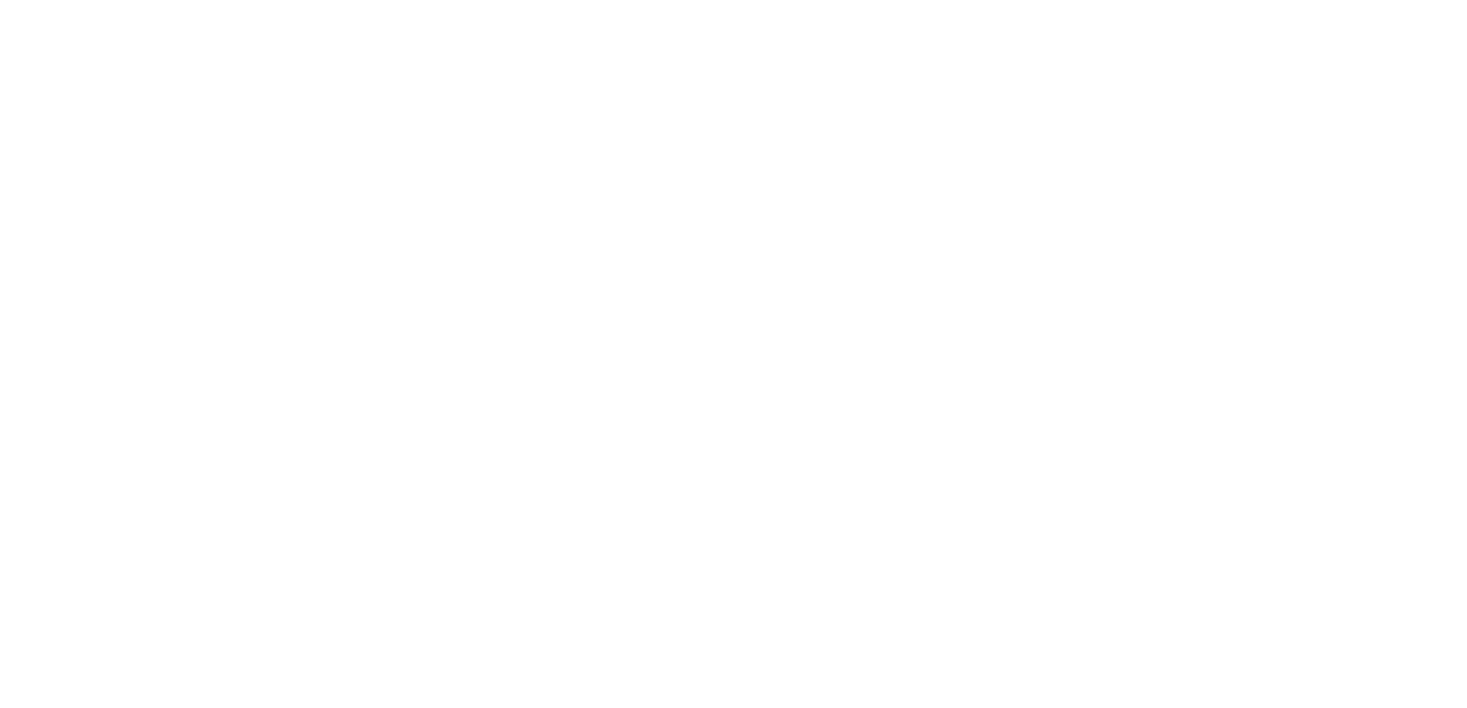 scroll, scrollTop: 0, scrollLeft: 0, axis: both 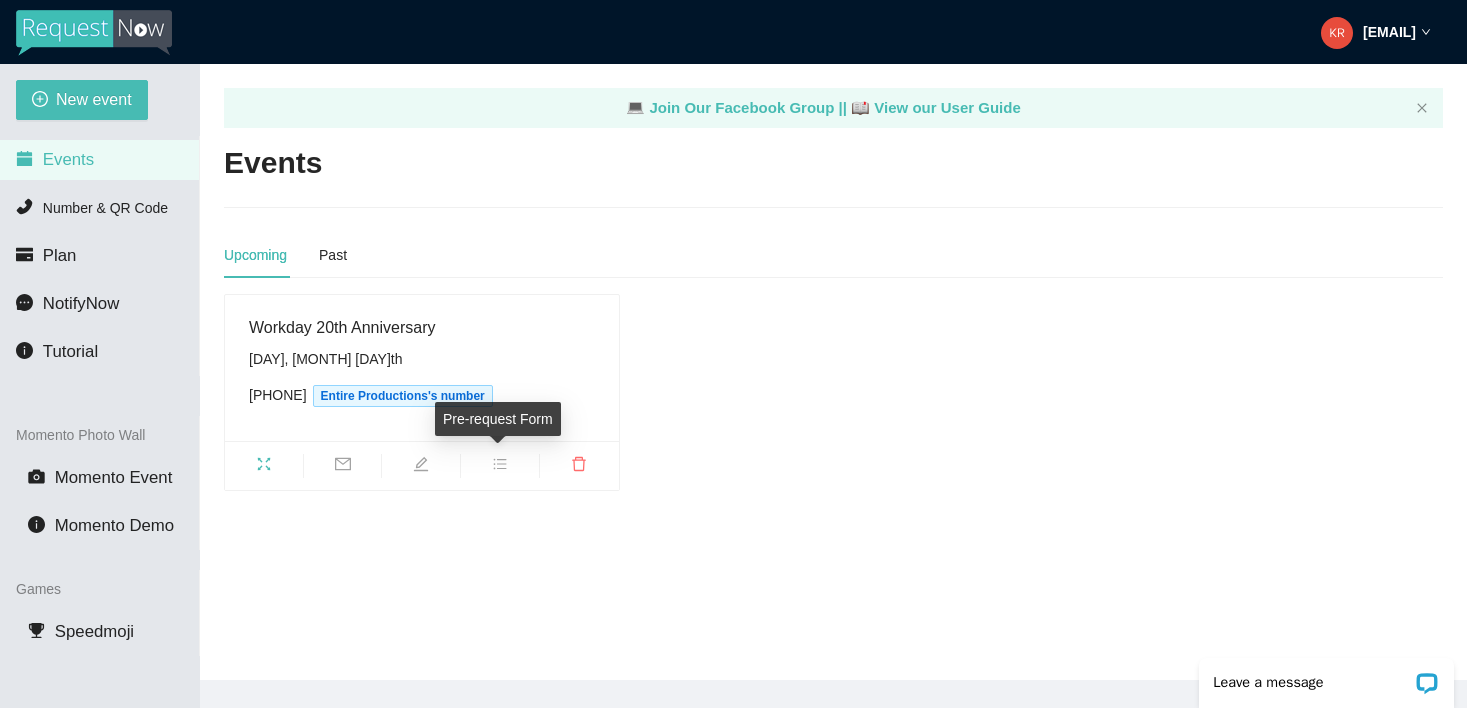 click at bounding box center (500, 467) 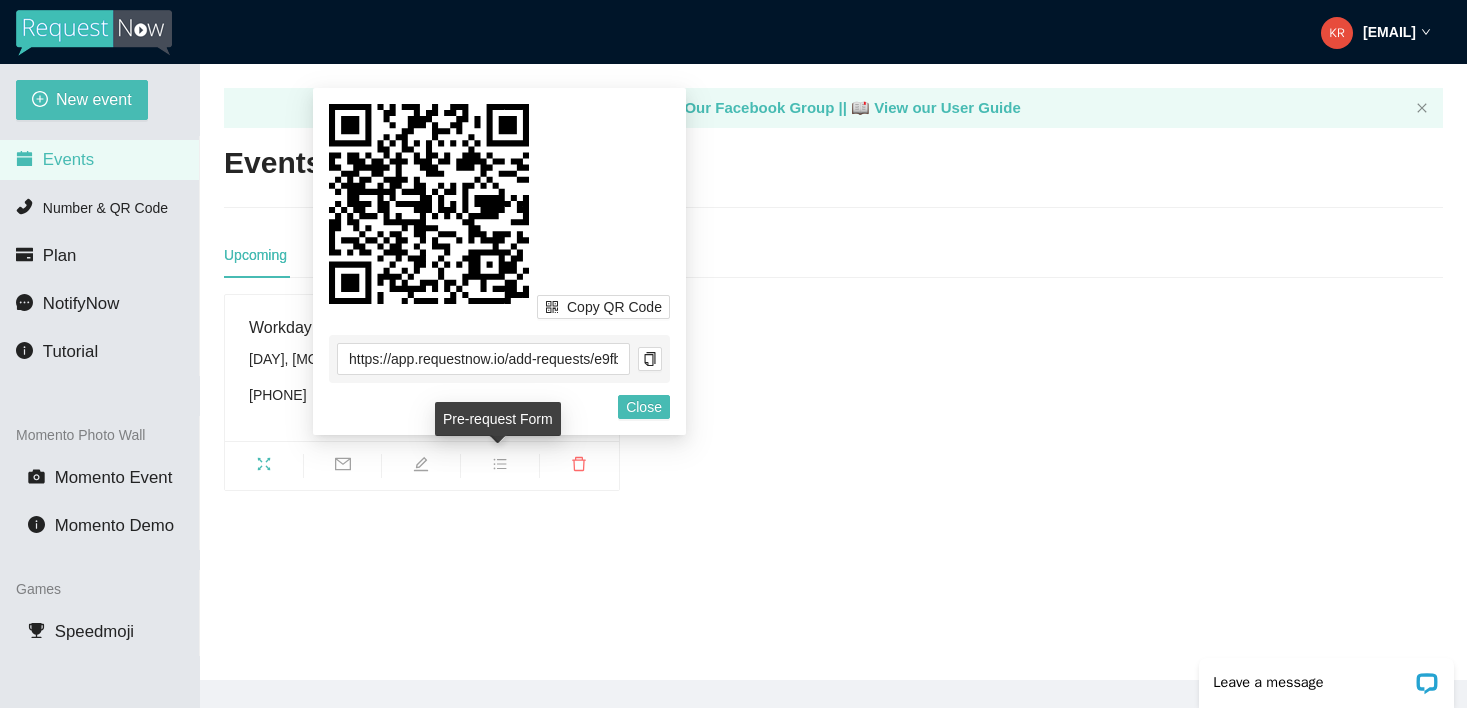 click on "💻   Join Our Facebook Group ||       📖       View our User Guide Events Upcoming Past Workday 20th Anniversary Tuesday, August 19th (510) 722-0521 Entire Productions's number" at bounding box center (833, 372) 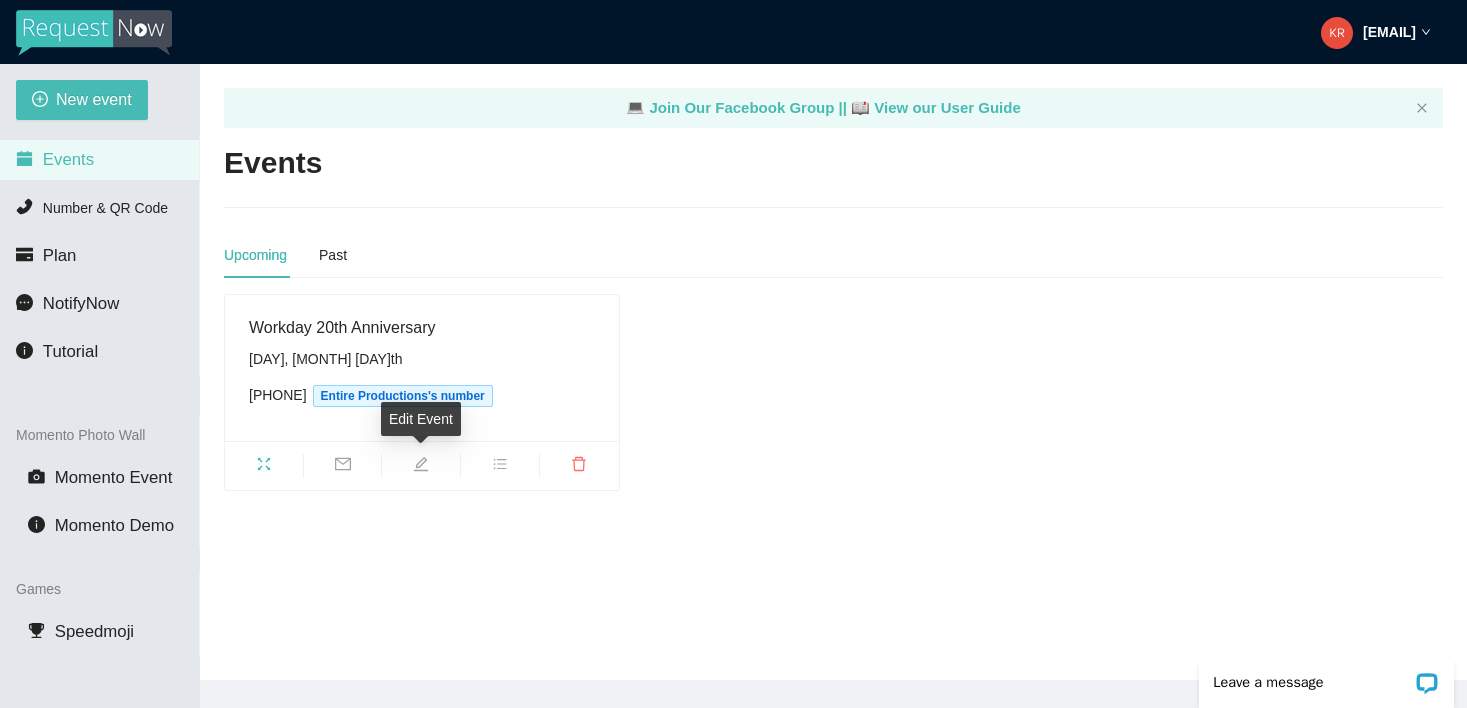 click 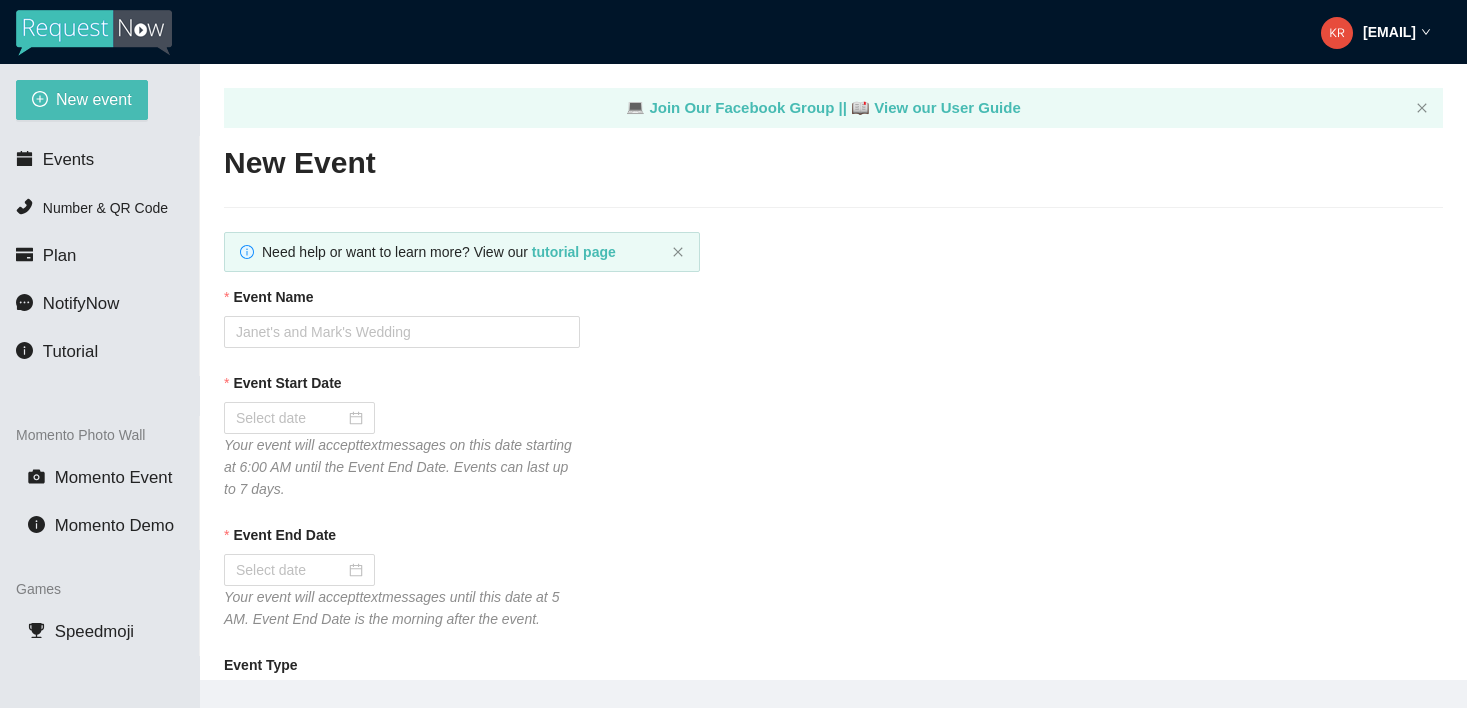 type on "Thanks for jamming with us at the 20th Birthday Celebration! Here's a curated playlist of all our Workmate requested hits" 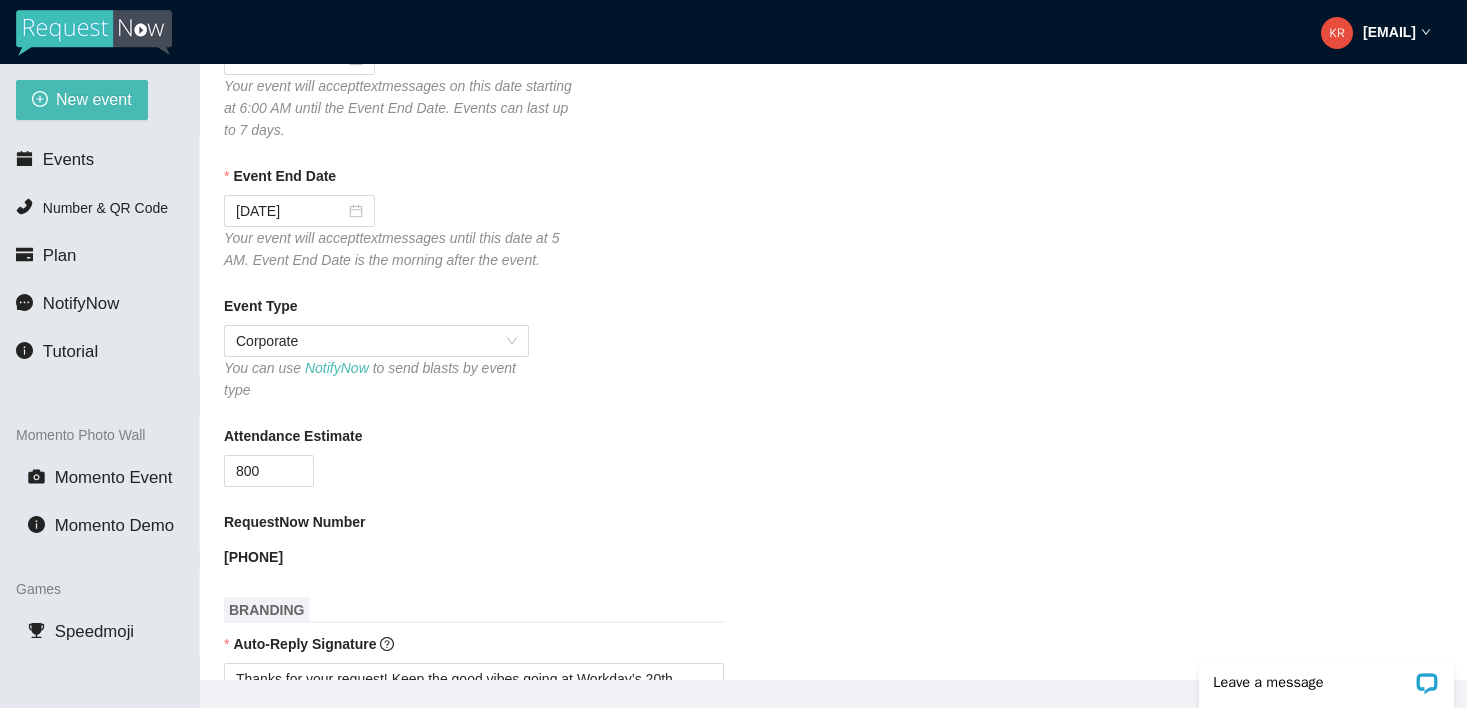 scroll, scrollTop: 0, scrollLeft: 0, axis: both 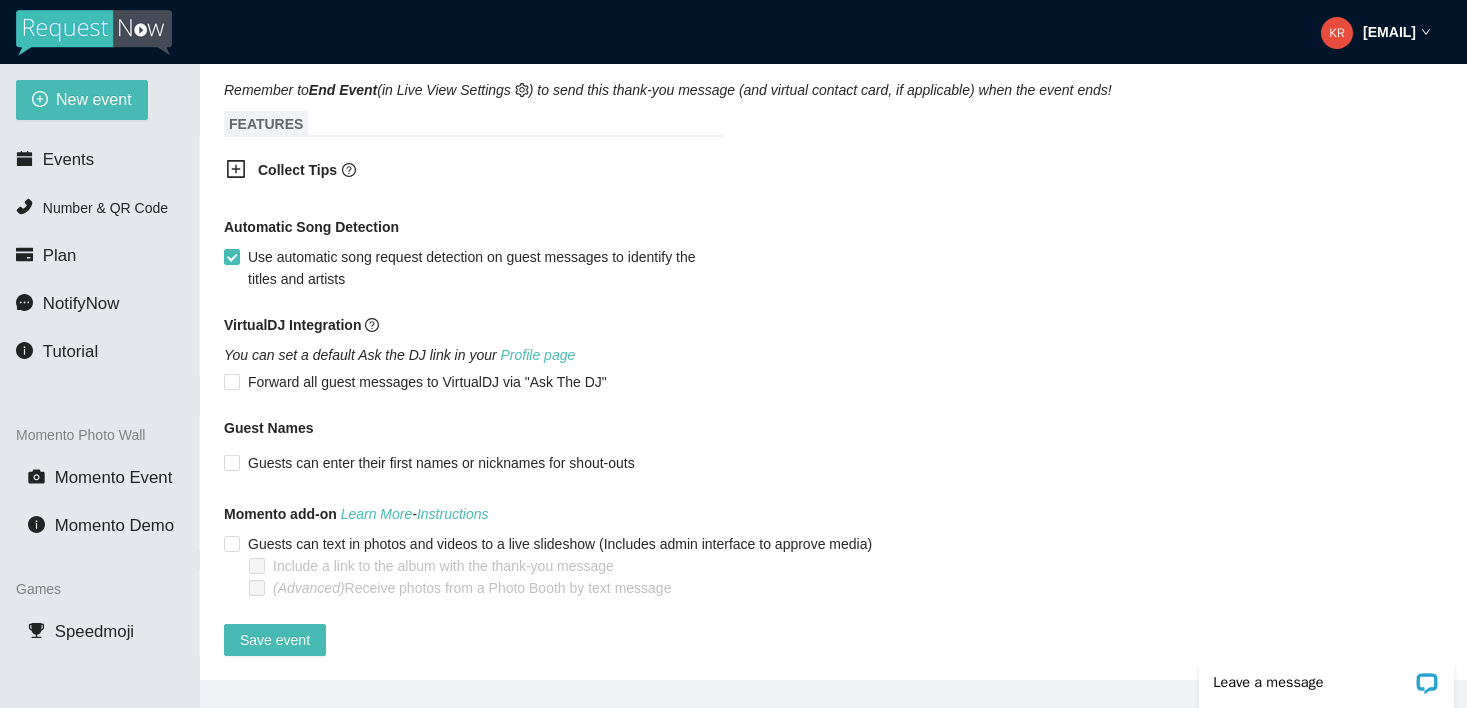 click on "💻   Join Our Facebook Group ||       📖       View our User Guide Edit Event Need help or want to learn more? View our   tutorial page Event Name Workday 20th Anniversary Event Start Date 08/19/2025 Your event will accept  text  messages on this date starting at 6:00 AM until the Event End Date. Events can last up to 7 days.   Event End Date 08/21/2025 Your event will accept  text  messages until this date at 5 AM. Event End Date is the morning after the event.   Event Type Corporate You can use   NotifyNow   to send blasts by event type Attendance Estimate 800 RequestNow Number (510) 722-0521 BRANDING Auto-Reply Signature   Thanks for your request! Keep the good vibes going at Workday’s 20th Birthday Celebration! EVENT END Thank-You Message   Thanks for jamming with us at the 20th Birthday Celebration! Here's a curated playlist of all our Workmate requested hits [NEW]  Schedule your thank-you message to automatically send around 10:00 AM following the end of your event   Head to your   Profile page" at bounding box center [833, 372] 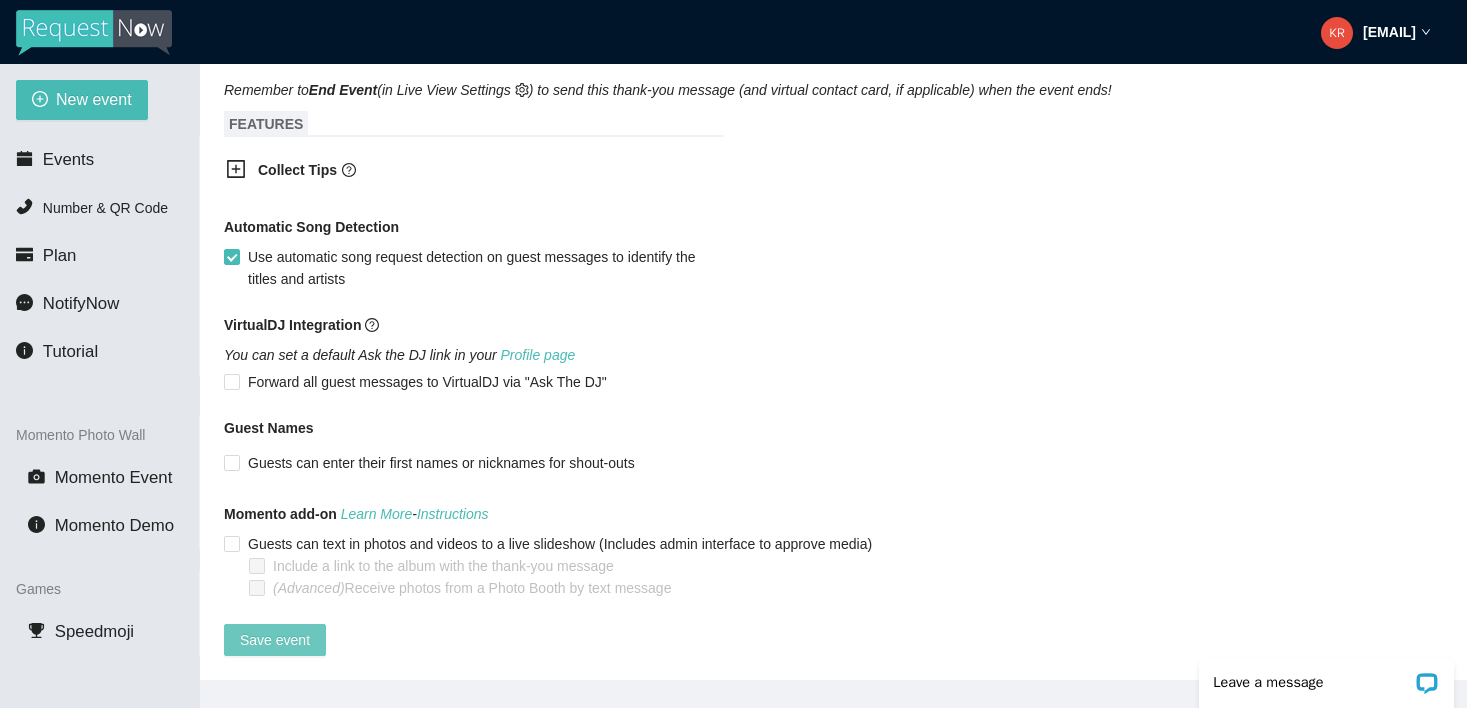click on "Save event" at bounding box center [275, 640] 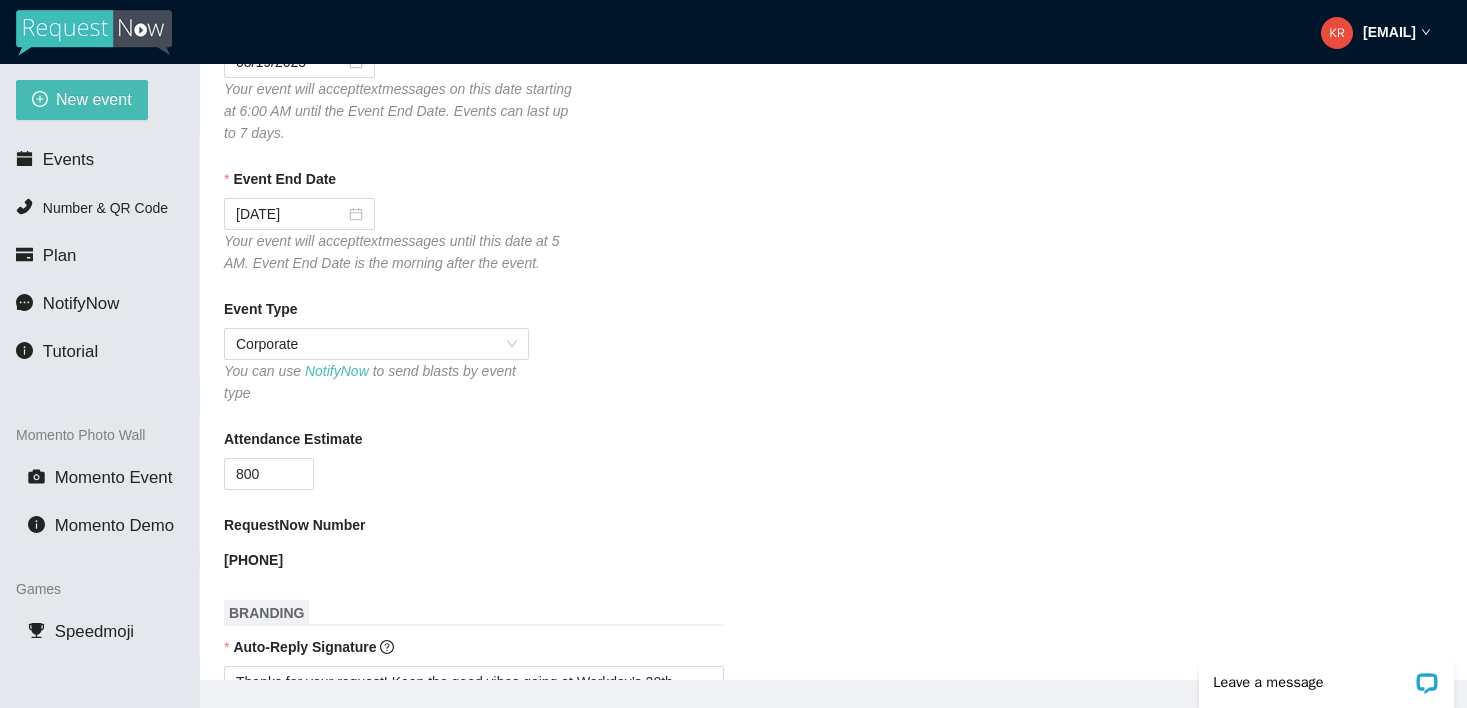 scroll, scrollTop: 209, scrollLeft: 0, axis: vertical 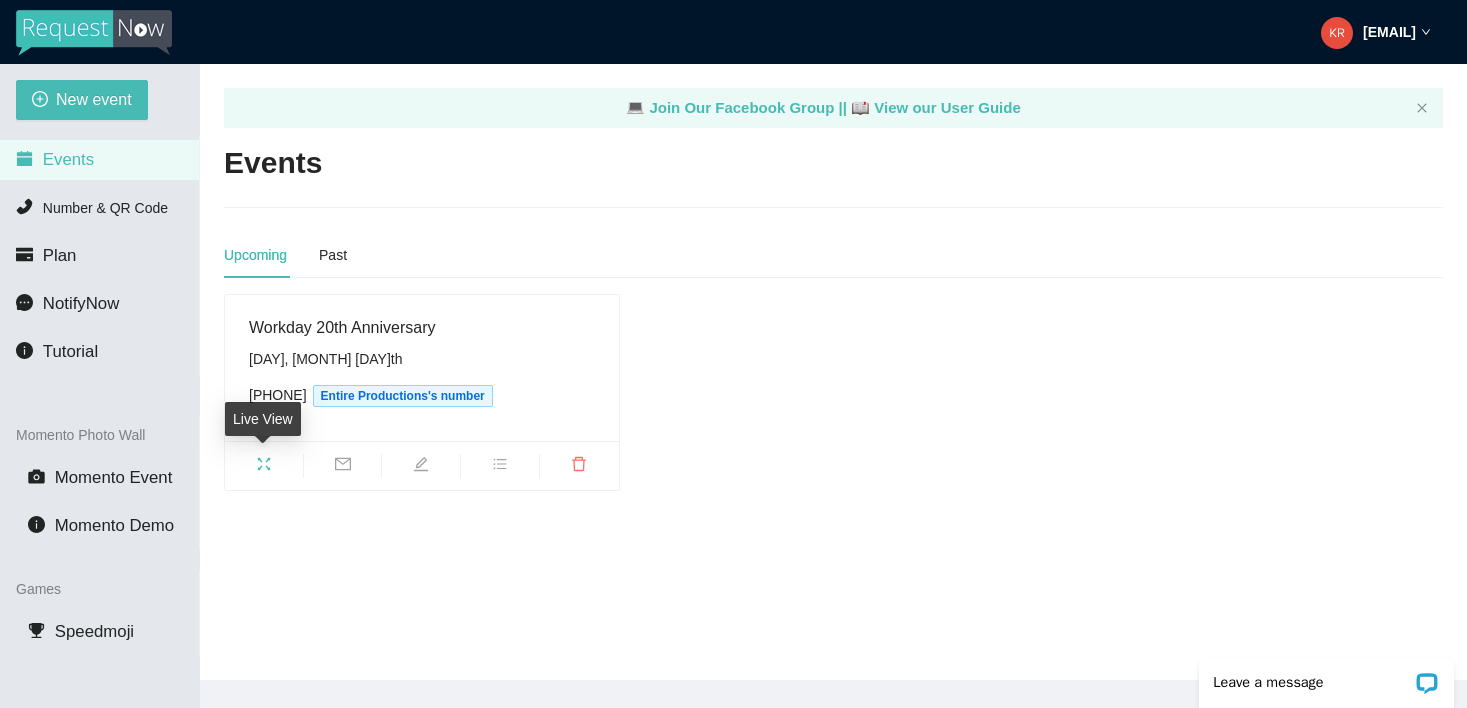 click 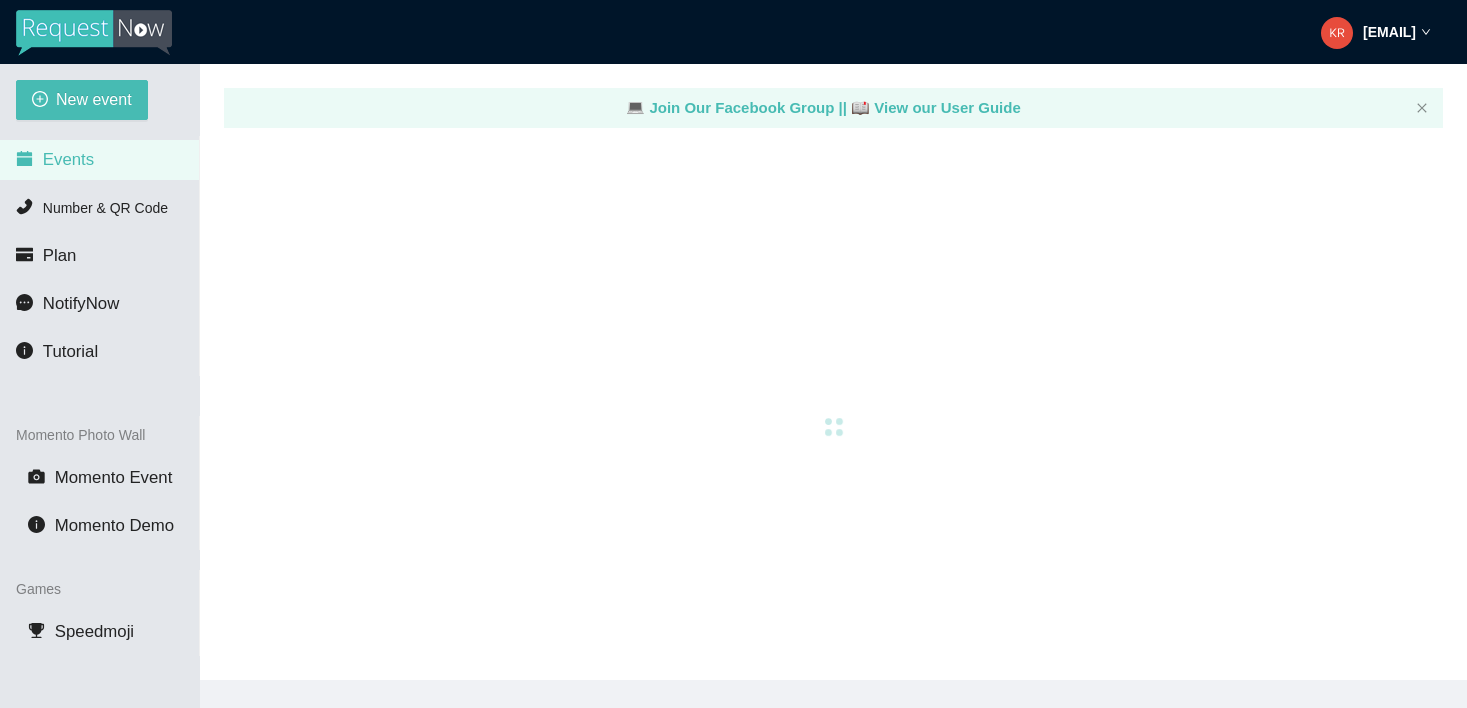 scroll, scrollTop: 0, scrollLeft: 0, axis: both 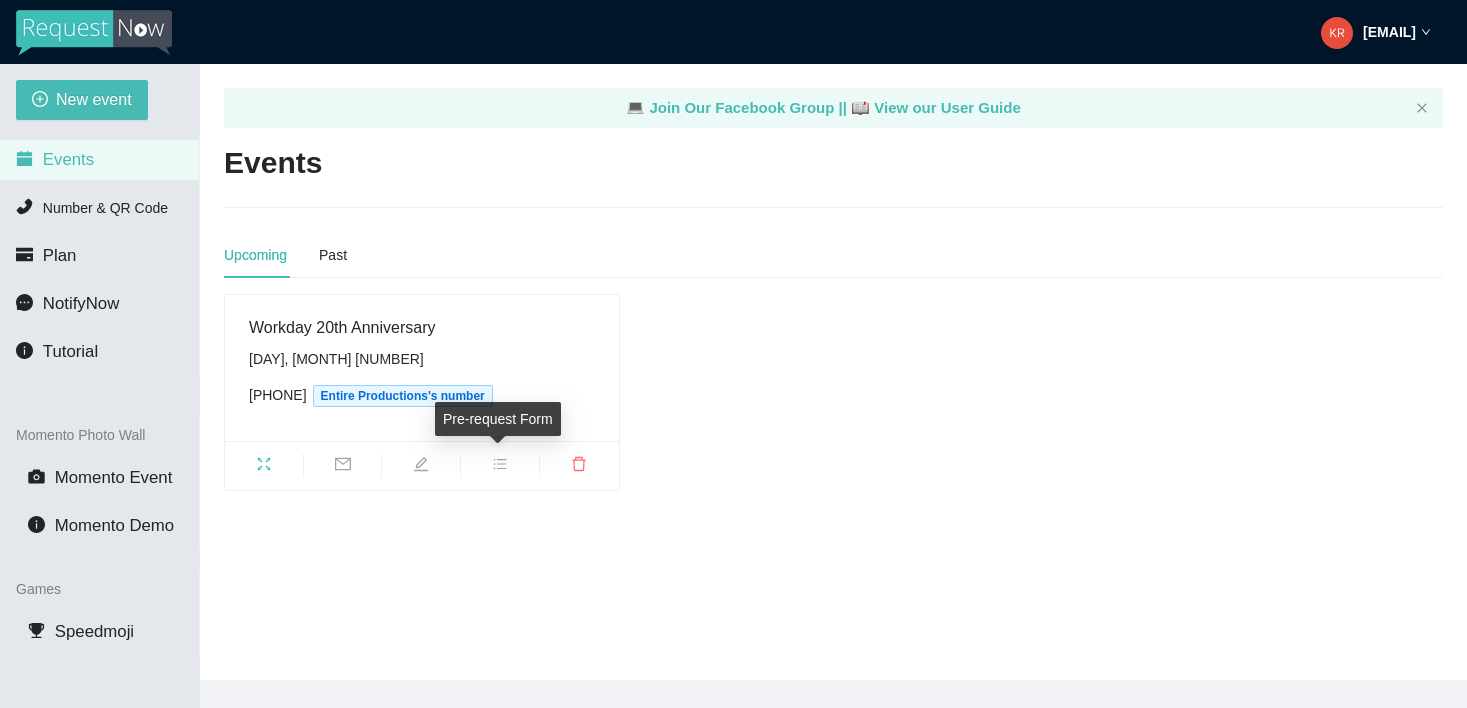 click 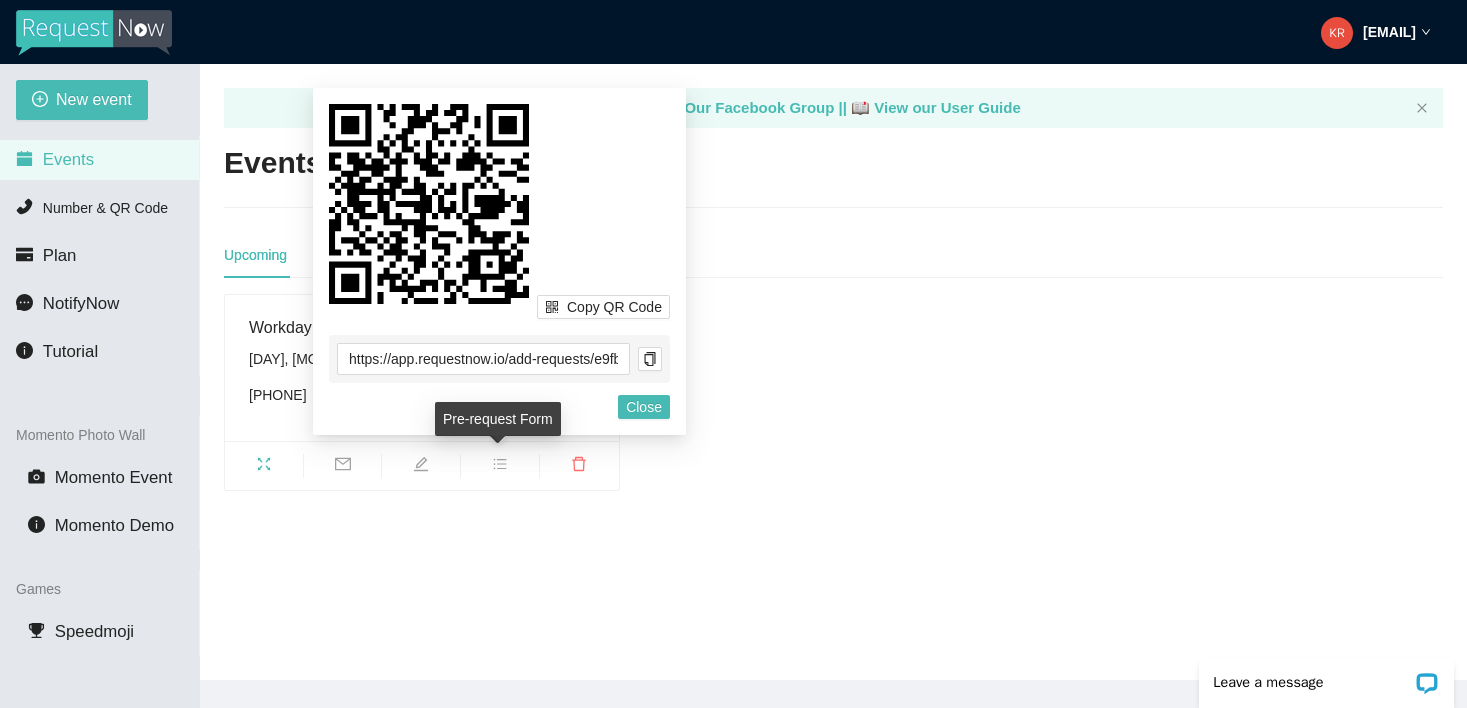 scroll, scrollTop: 0, scrollLeft: 0, axis: both 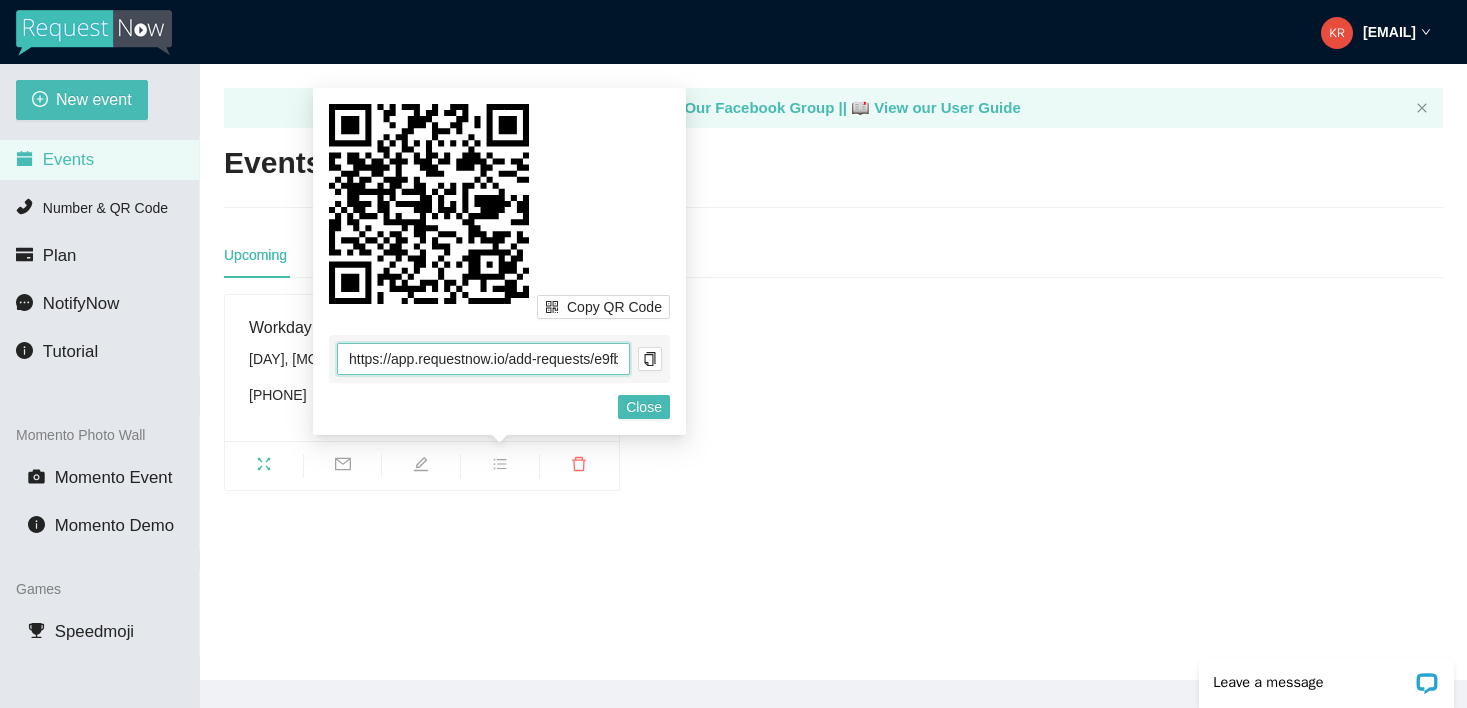 click on "https://app.requestnow.io/add-requests/e9fb7edf-df5a-4c39-9c9d-6efad1dcde85/" at bounding box center [483, 359] 